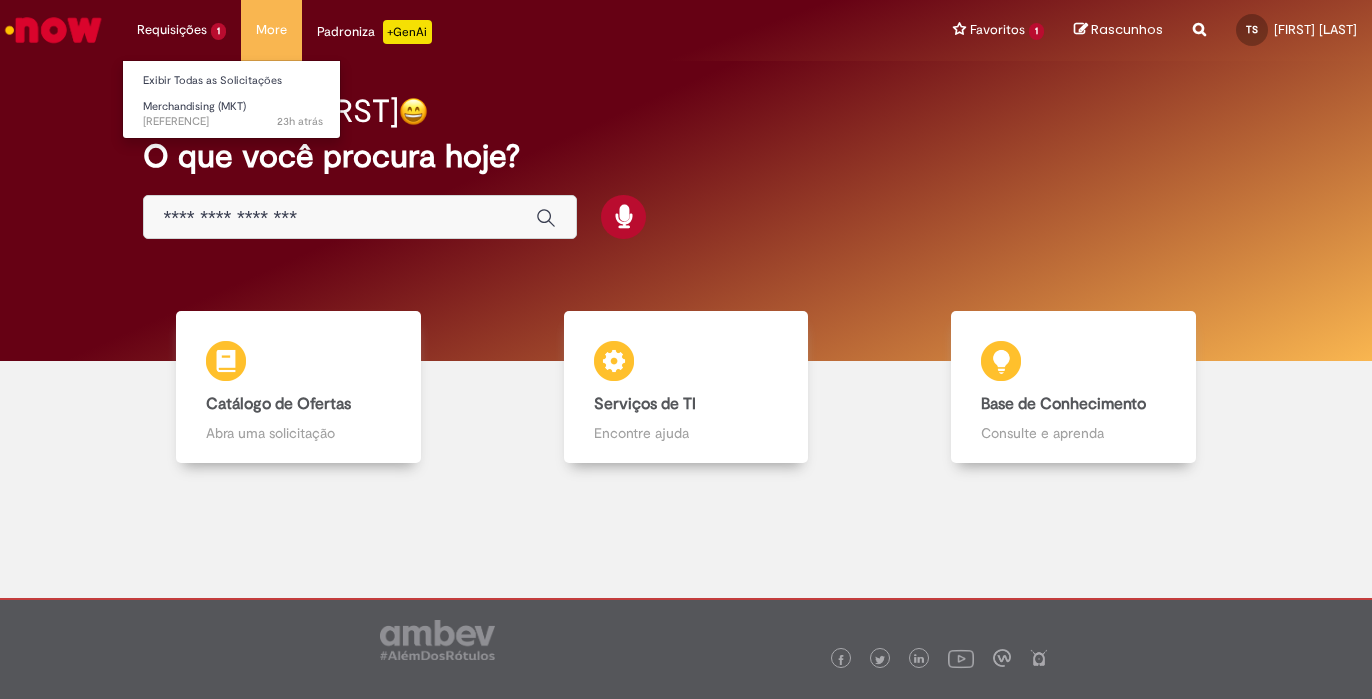 scroll, scrollTop: 0, scrollLeft: 0, axis: both 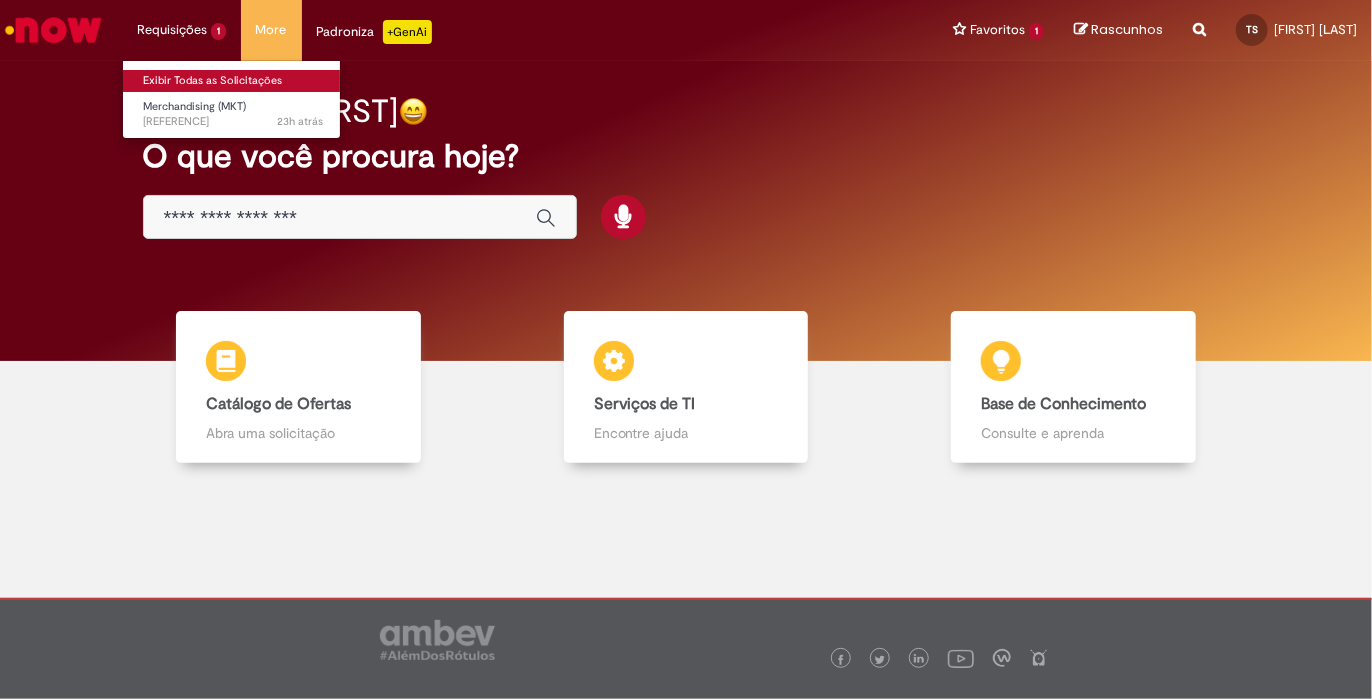 click on "Exibir Todas as Solicitações" at bounding box center [233, 81] 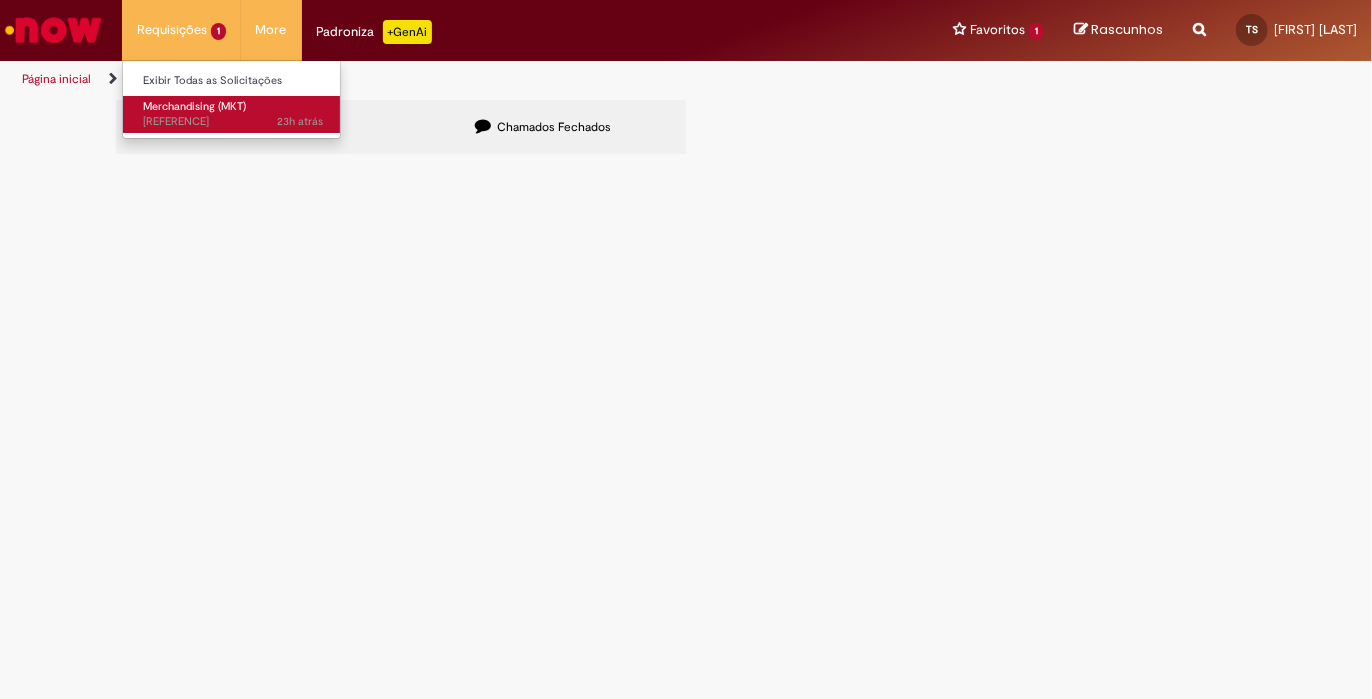 click on "23h atrás 23 horas atrás  R13350931" at bounding box center [233, 122] 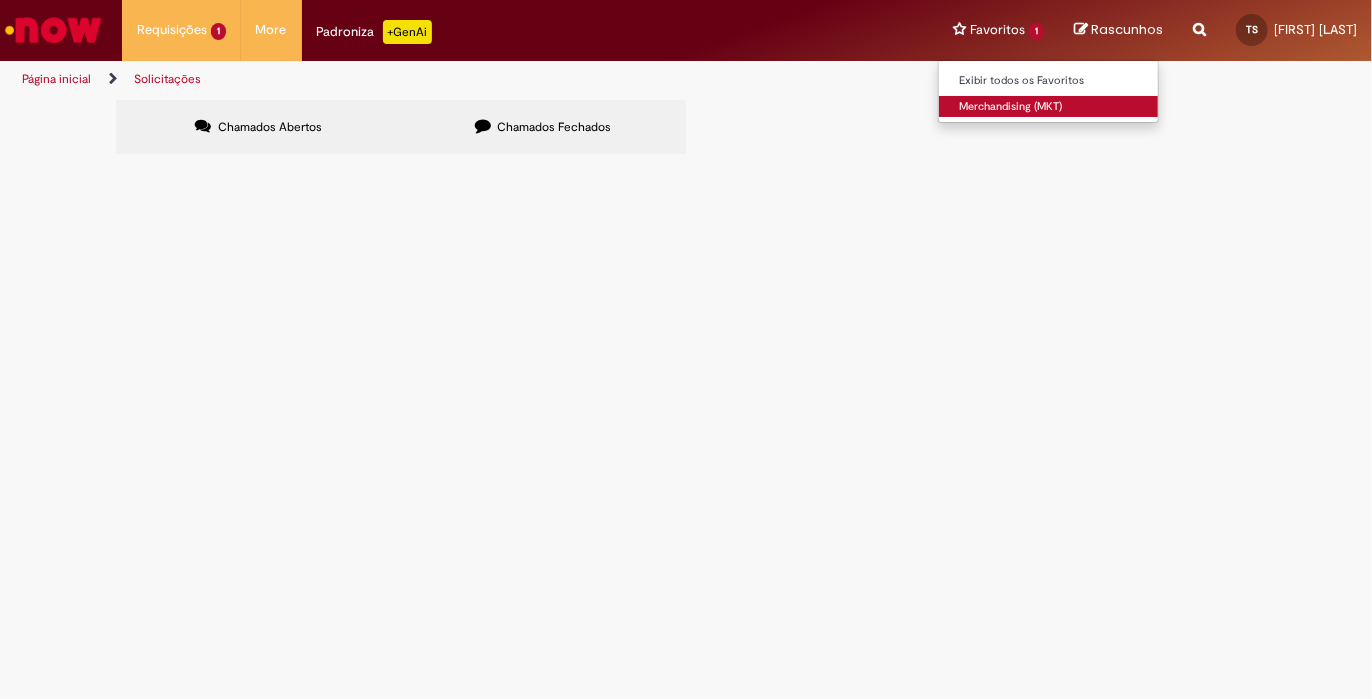 click on "Merchandising (MKT)" at bounding box center [1049, 107] 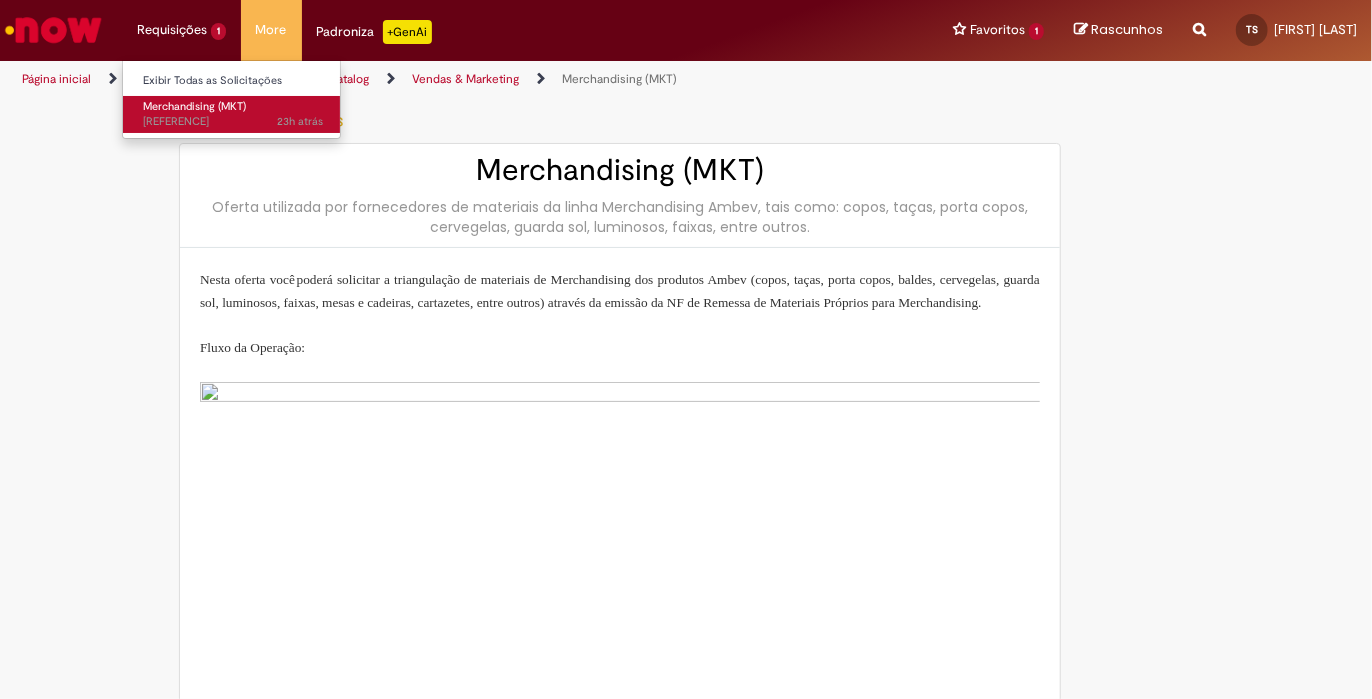 click on "Merchandising (MKT)" at bounding box center [194, 106] 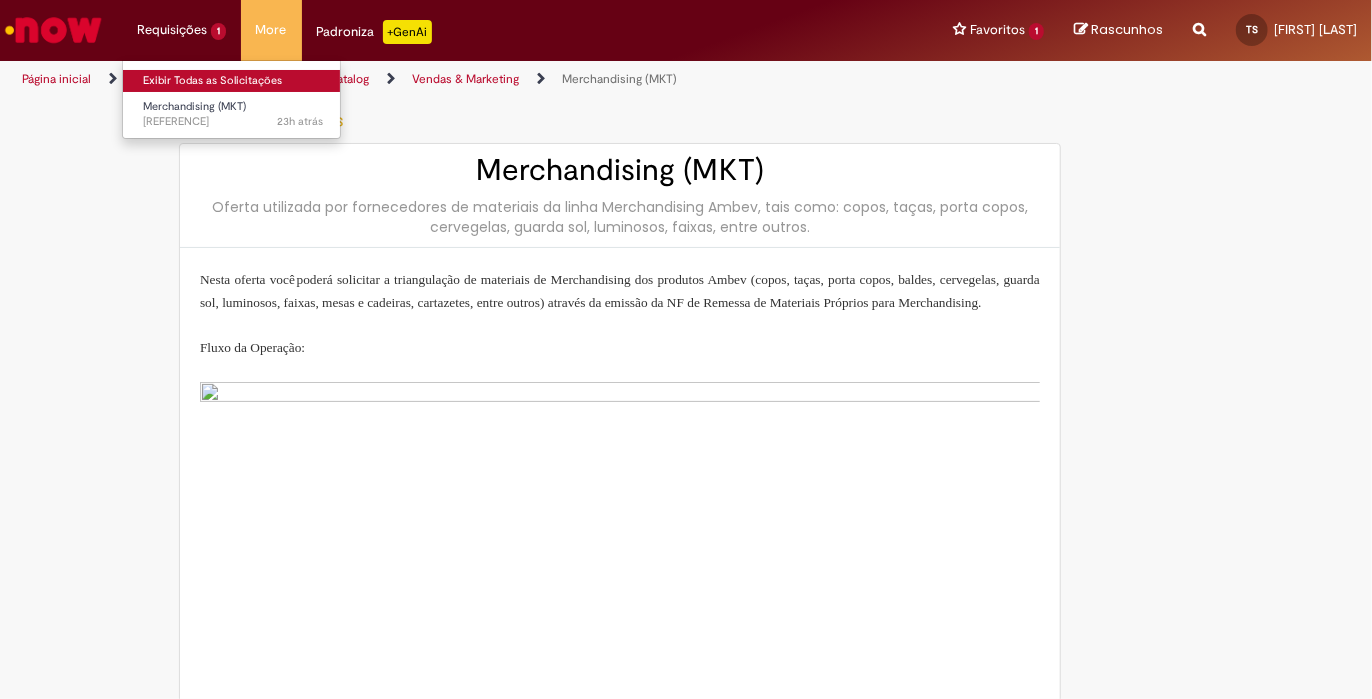 click on "Exibir Todas as Solicitações" at bounding box center (233, 81) 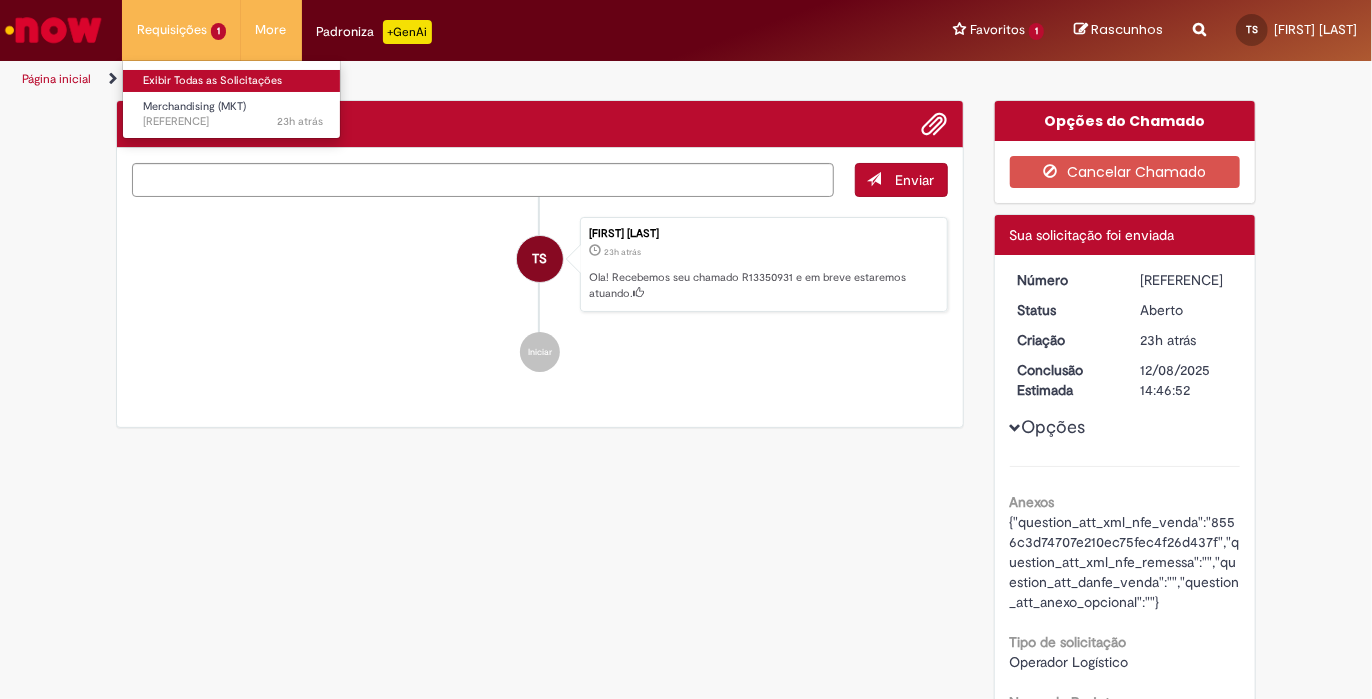 click on "Exibir Todas as Solicitações" at bounding box center (233, 81) 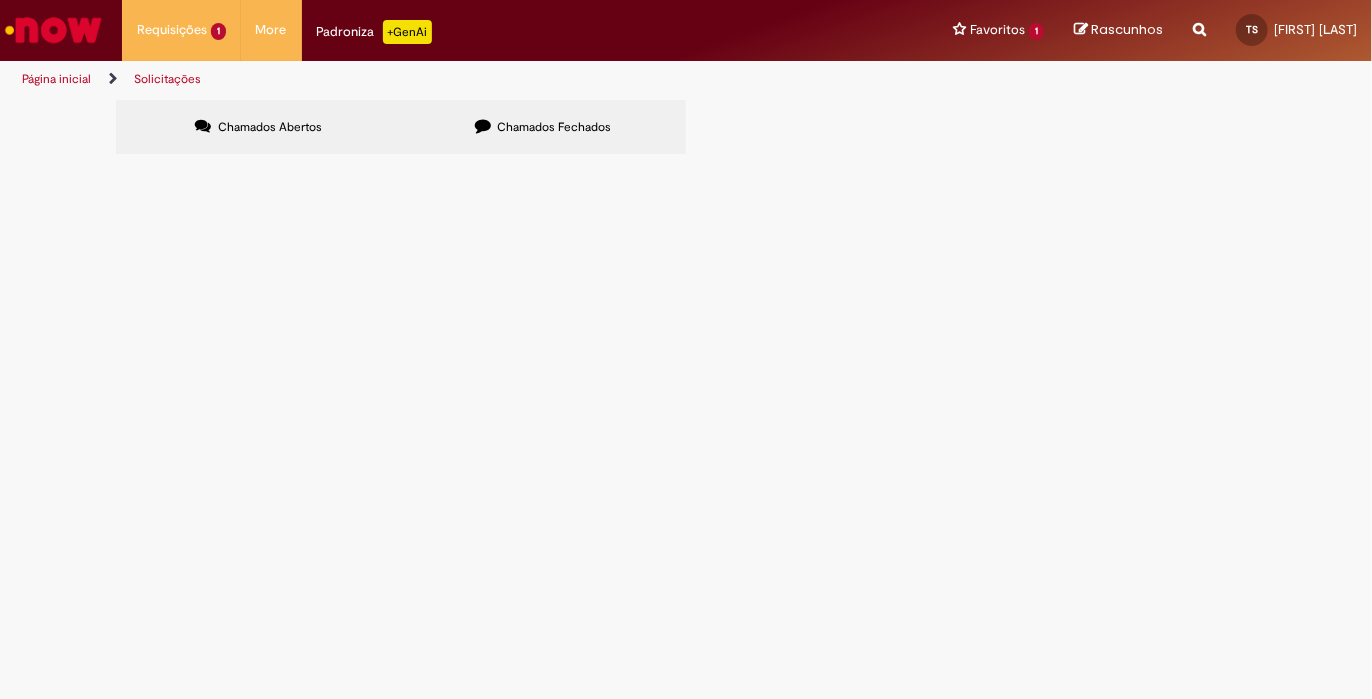 click on "Chamados Fechados" at bounding box center (543, 127) 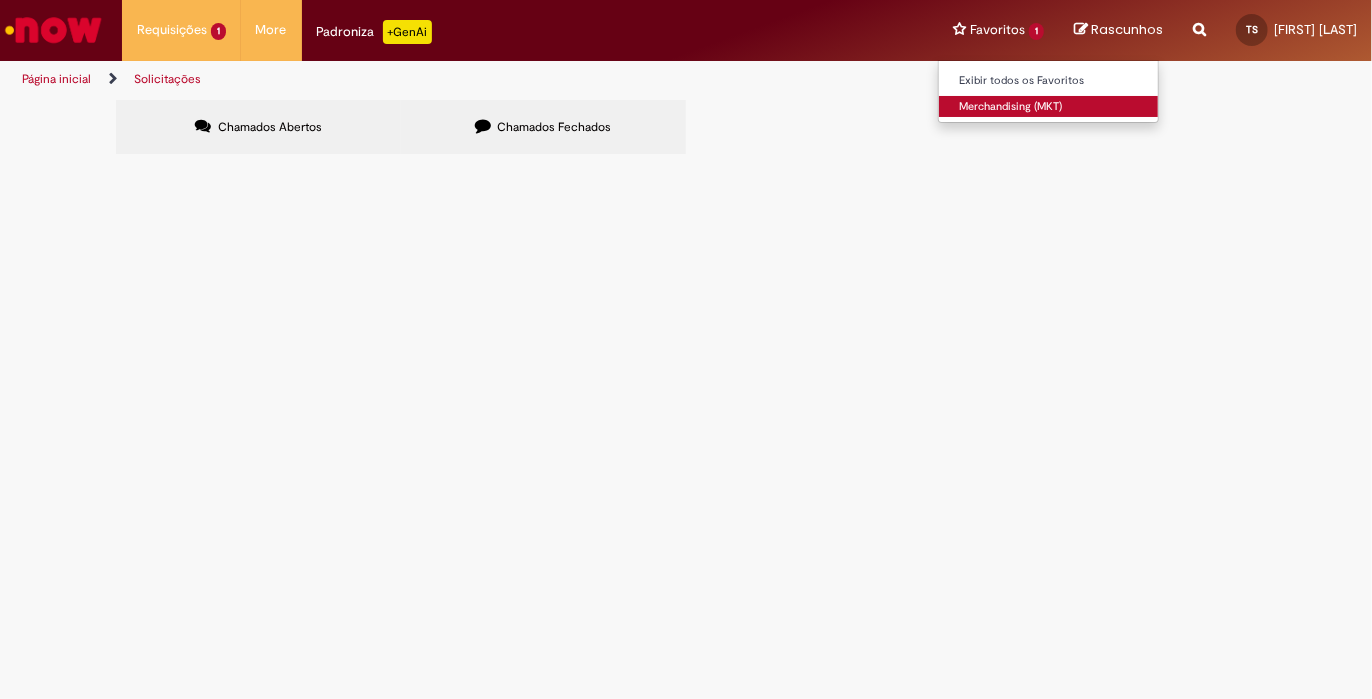 click on "Merchandising (MKT)" at bounding box center [1049, 107] 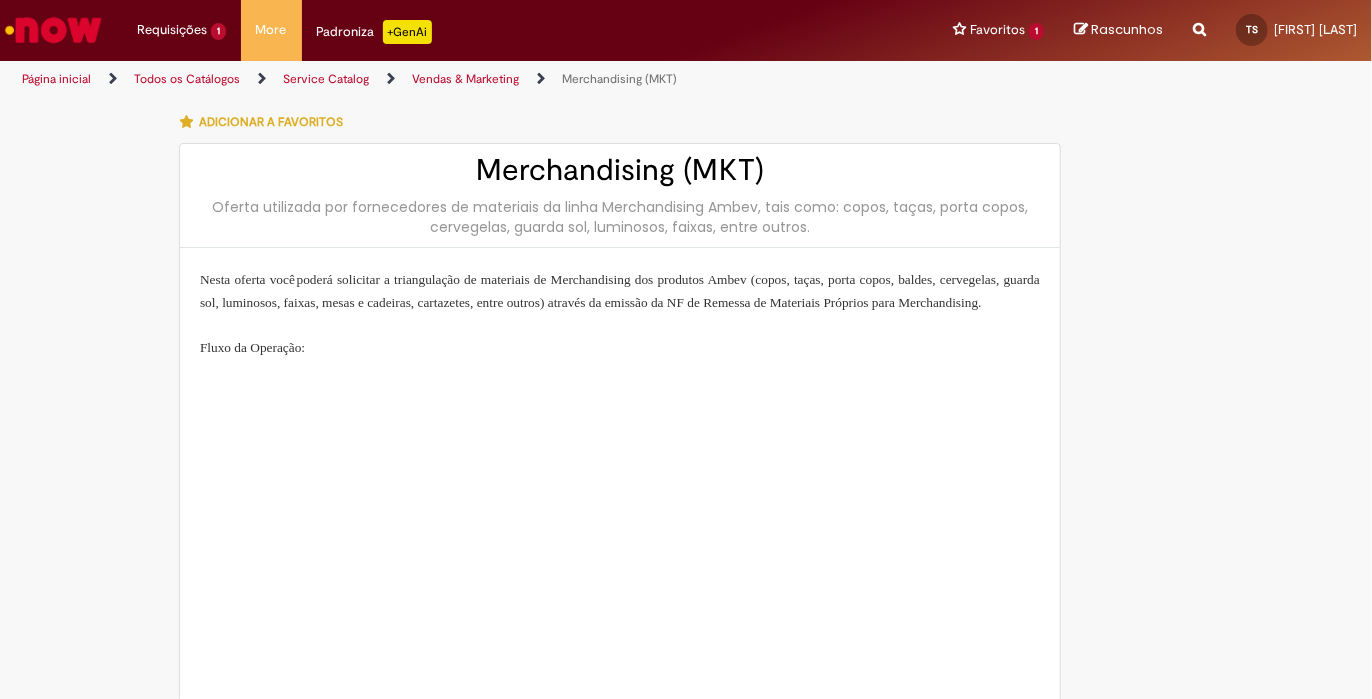 type on "**********" 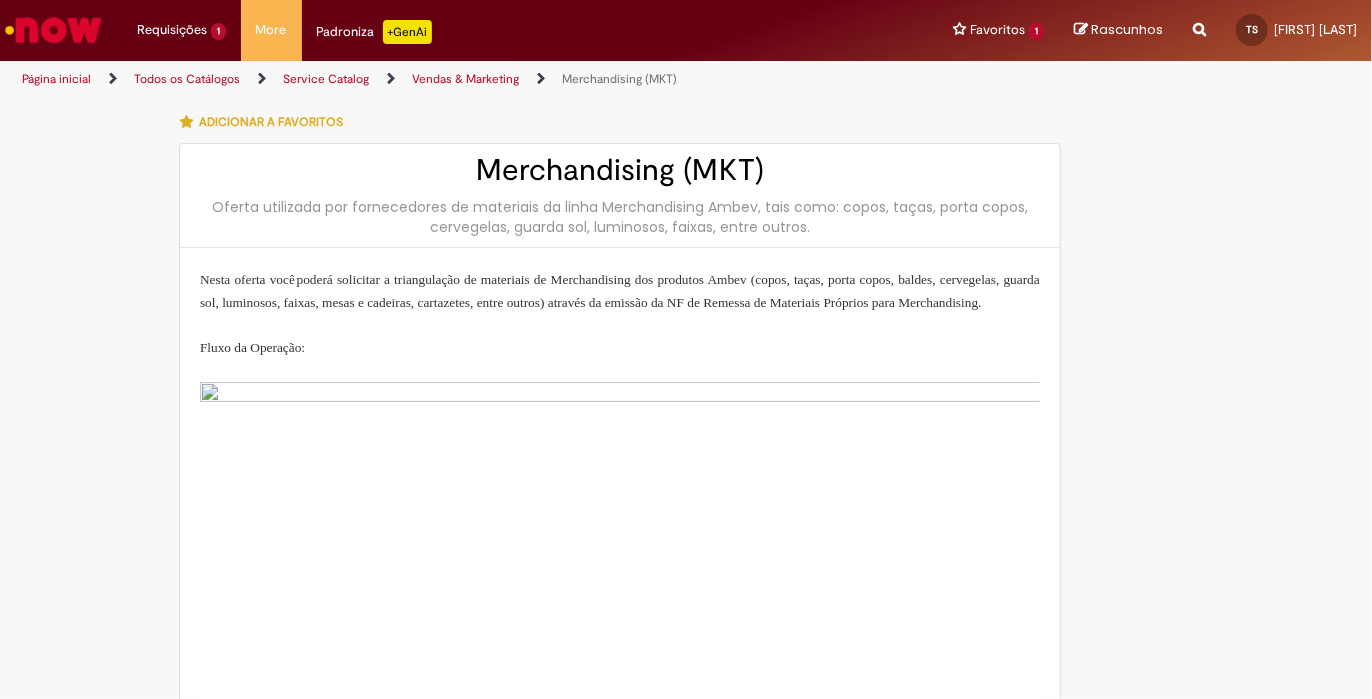 type on "**********" 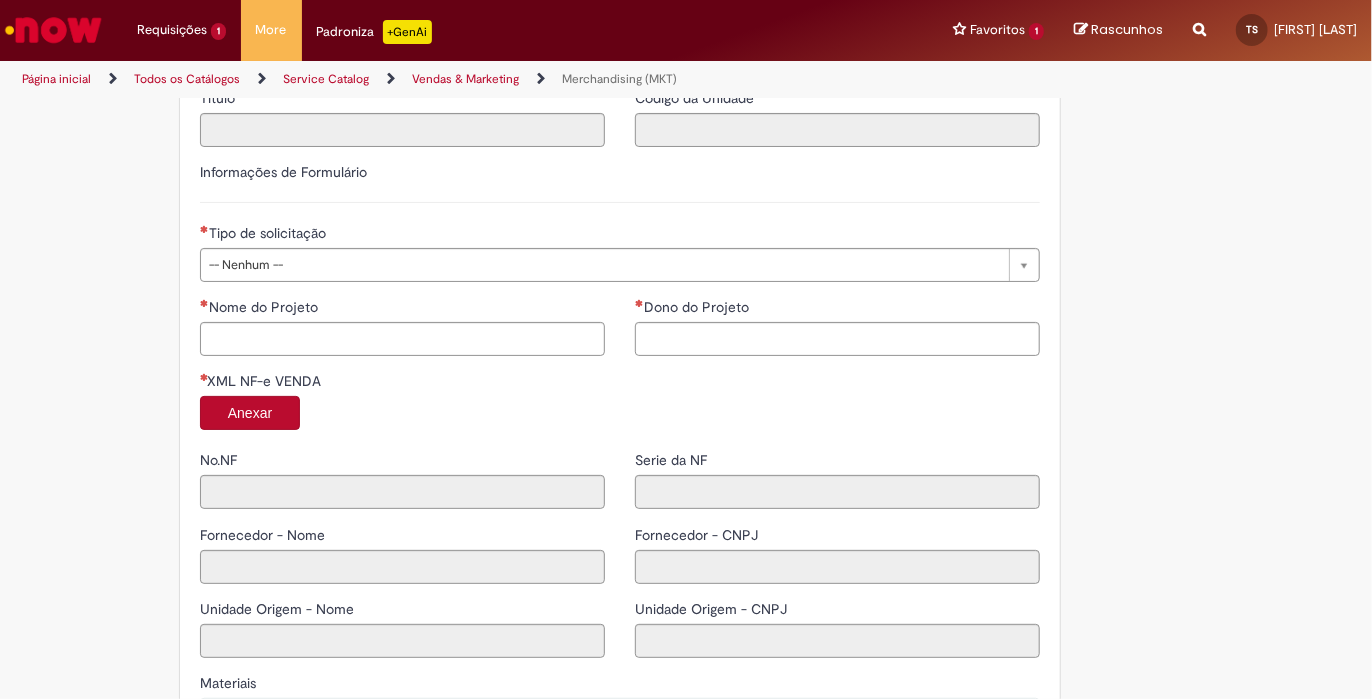 scroll, scrollTop: 1400, scrollLeft: 0, axis: vertical 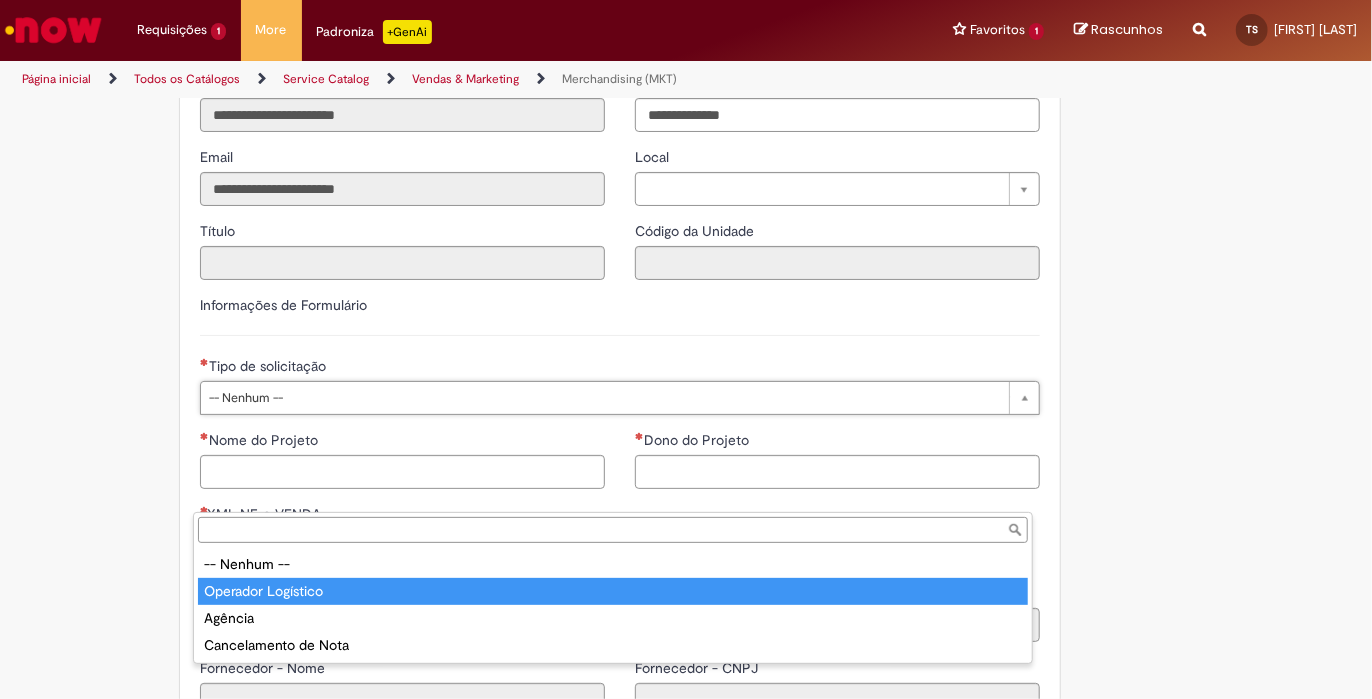 type on "**********" 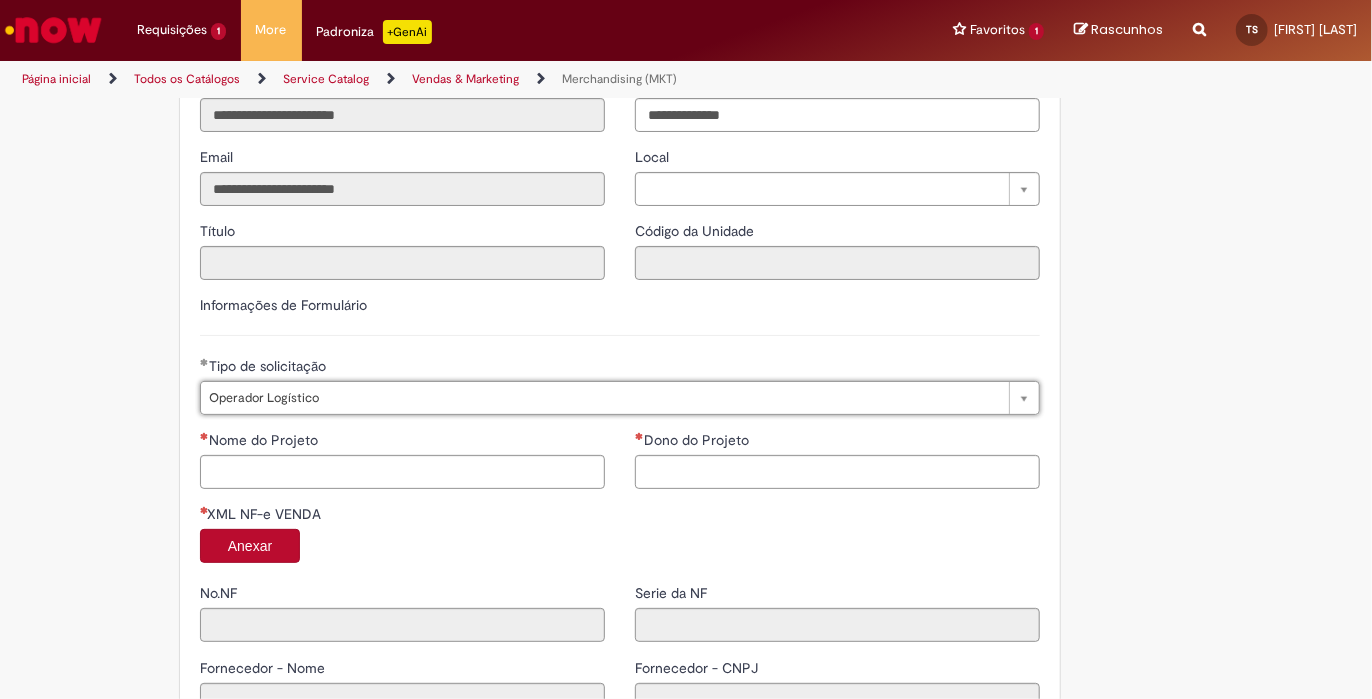 scroll, scrollTop: 1600, scrollLeft: 0, axis: vertical 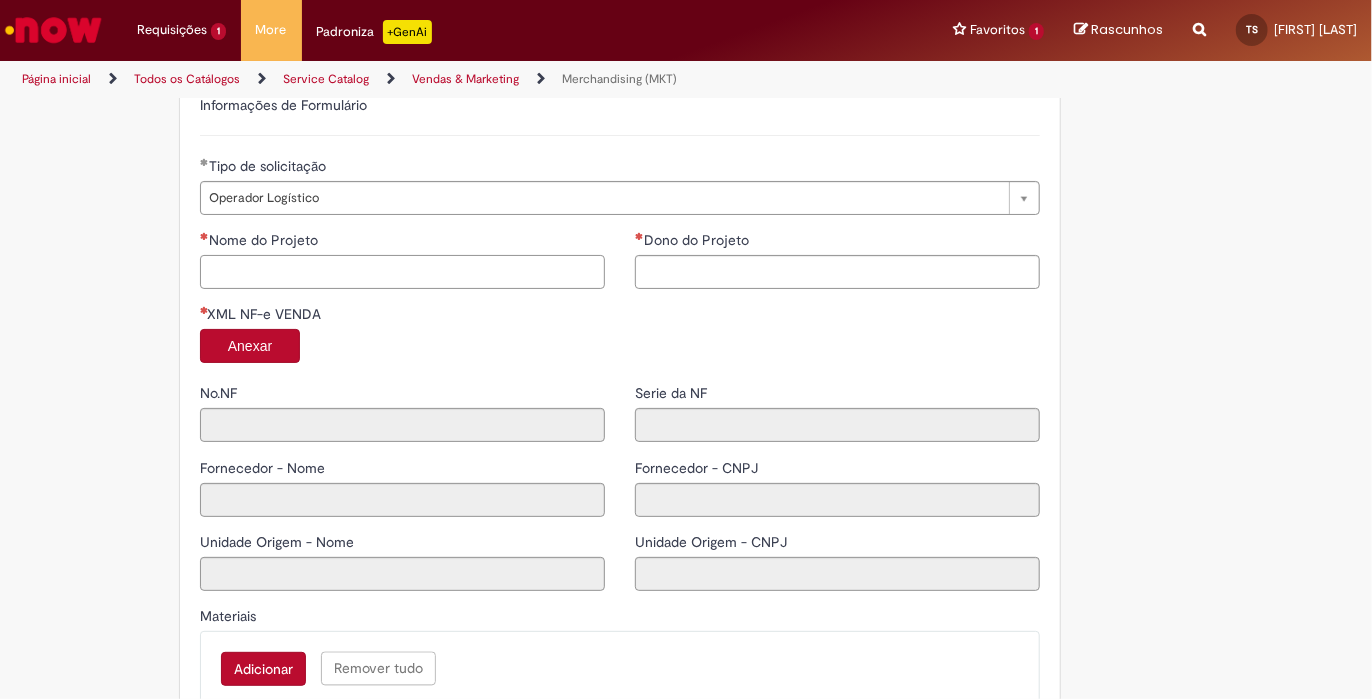 click on "Nome do Projeto" at bounding box center (402, 272) 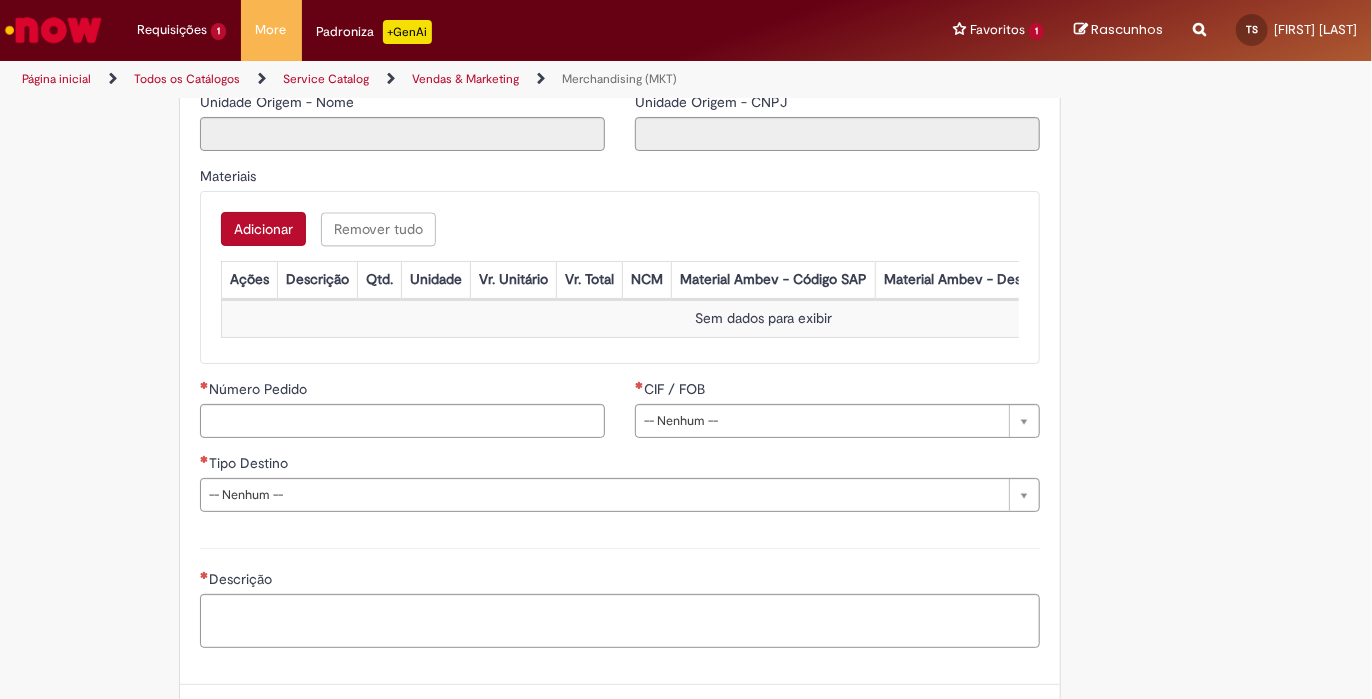 scroll, scrollTop: 2240, scrollLeft: 0, axis: vertical 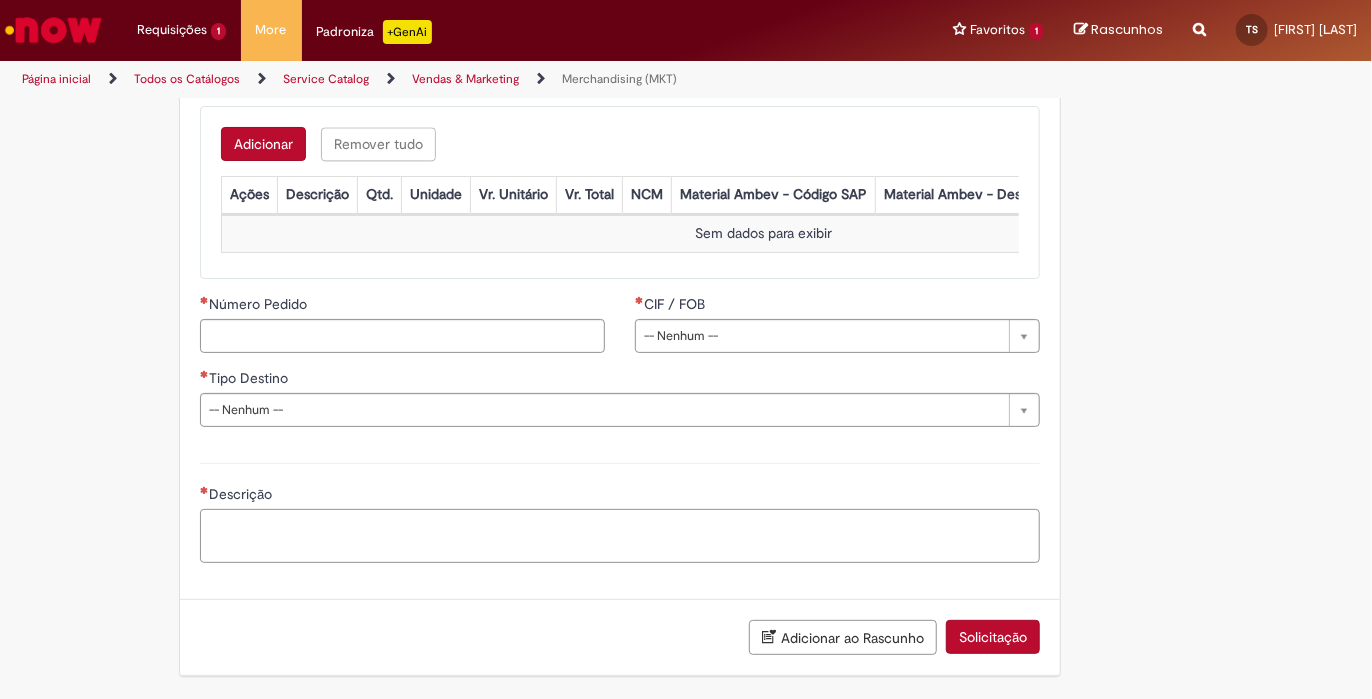 paste on "**********" 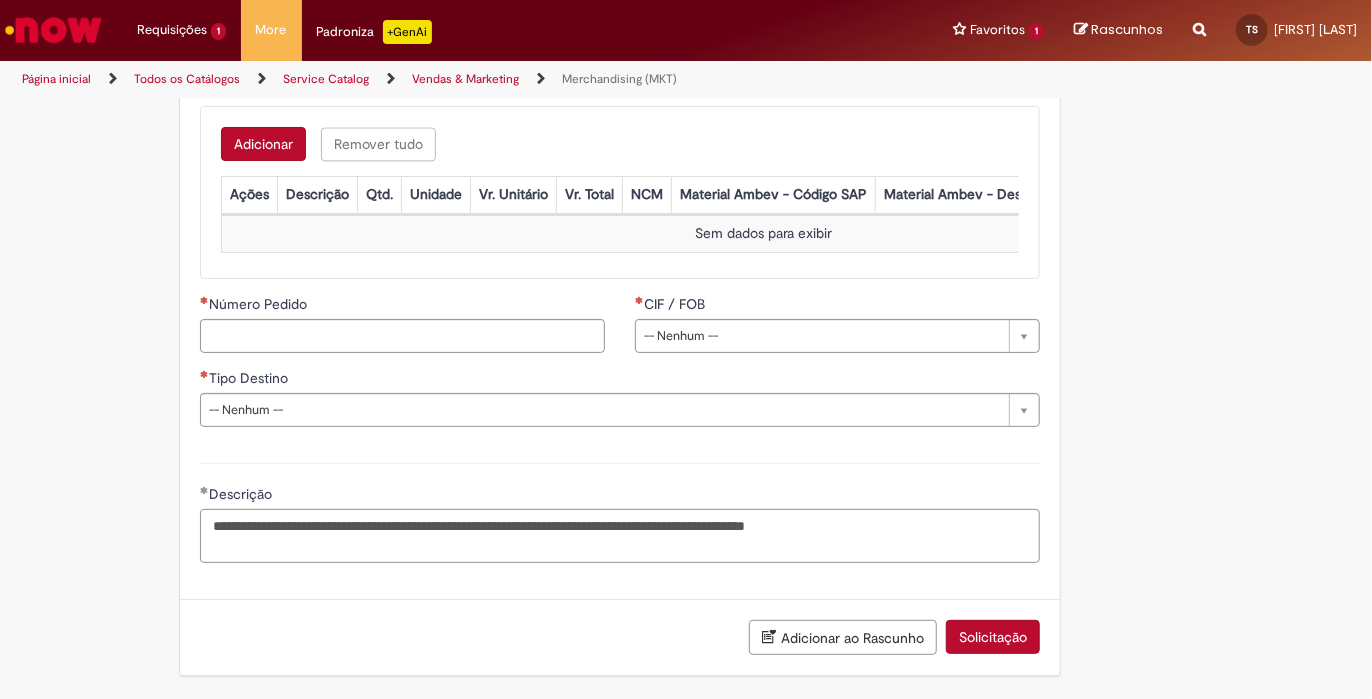 click on "**********" at bounding box center (620, 536) 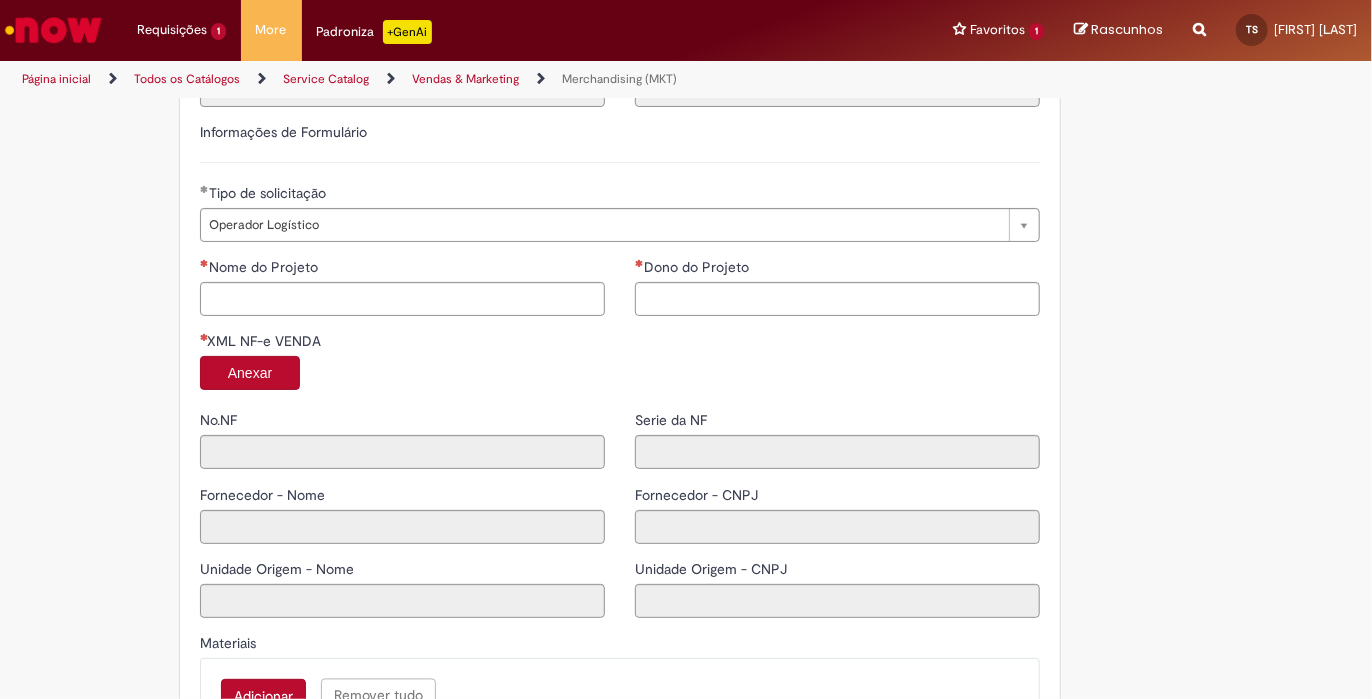 scroll, scrollTop: 1306, scrollLeft: 0, axis: vertical 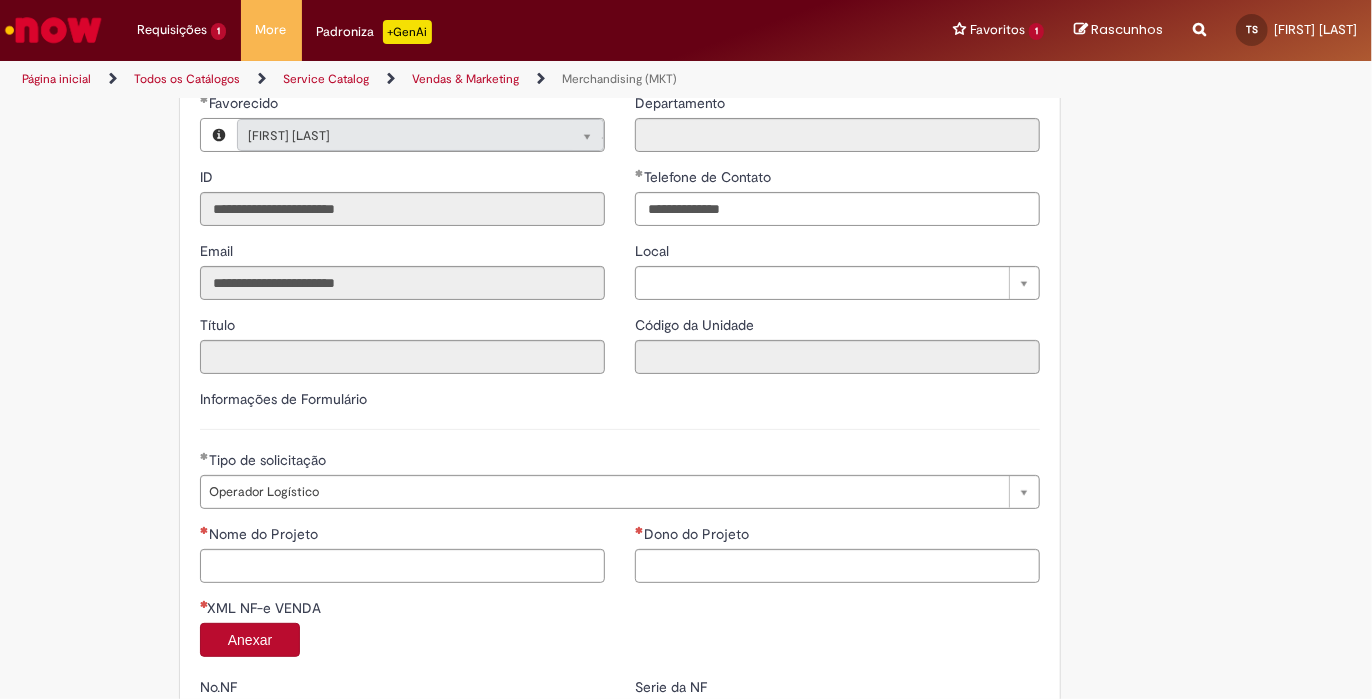 type on "**********" 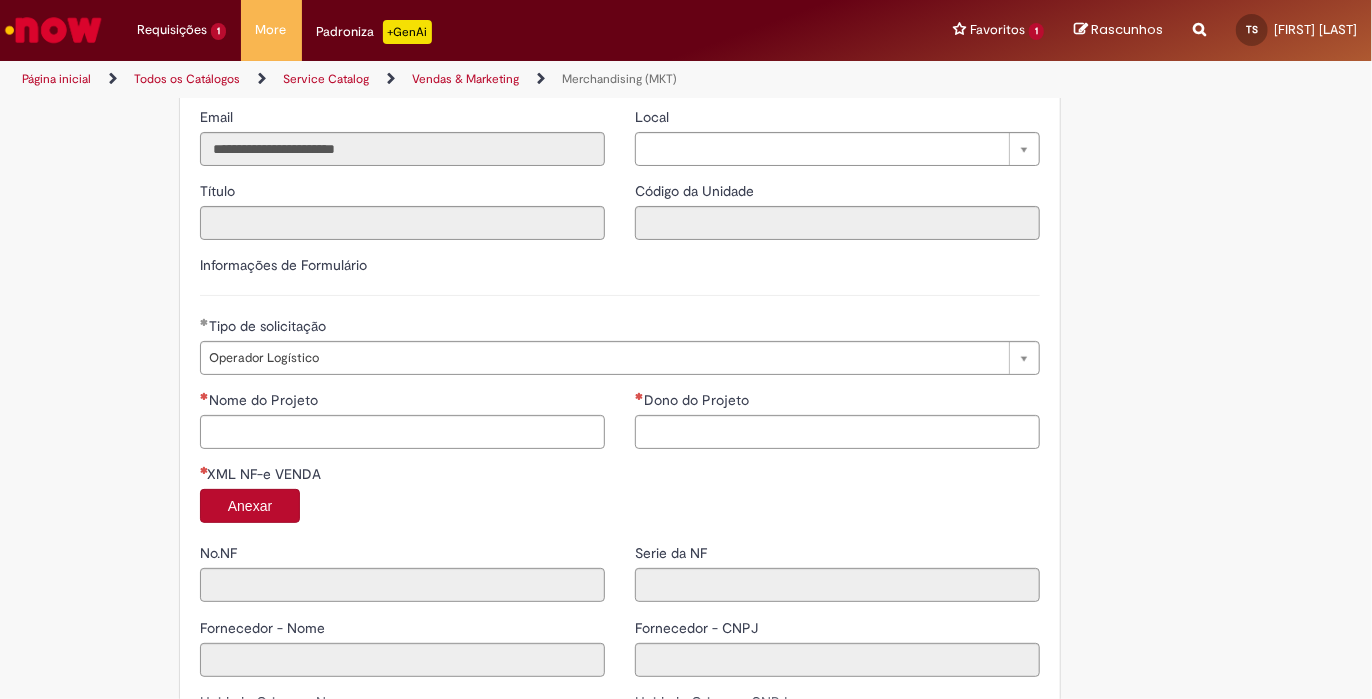 scroll, scrollTop: 1506, scrollLeft: 0, axis: vertical 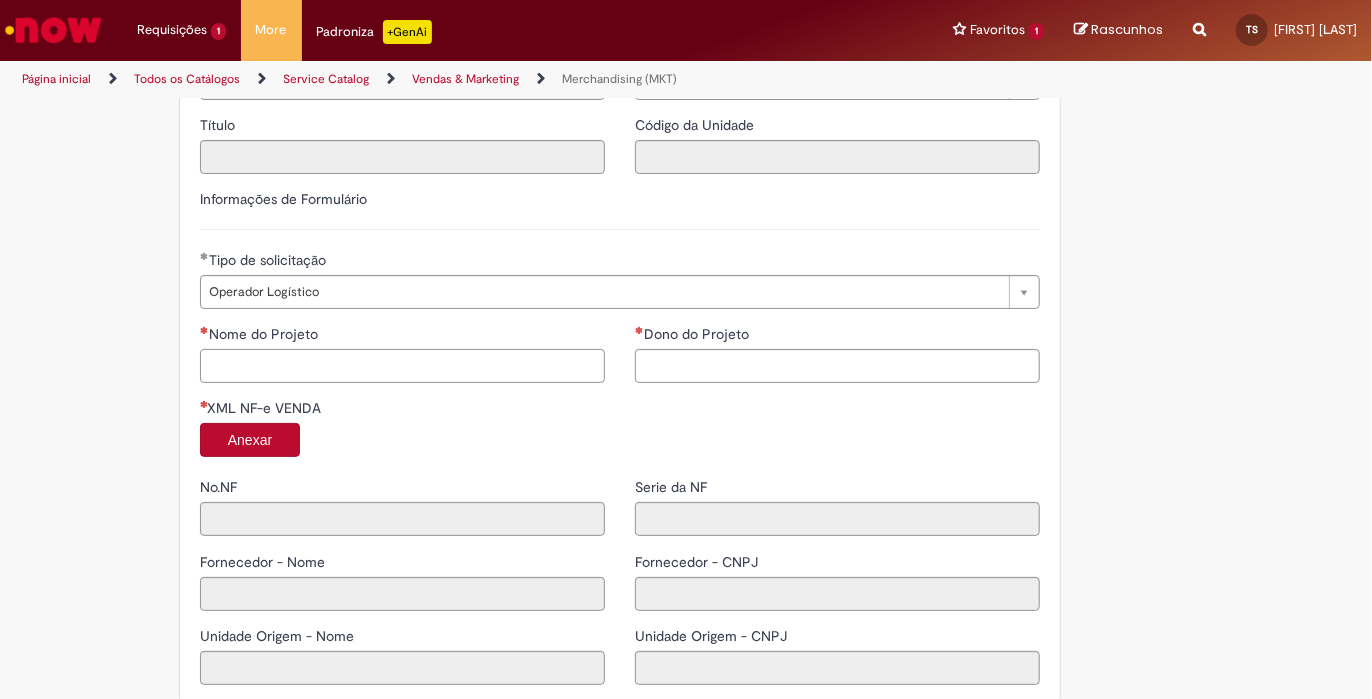 paste on "**********" 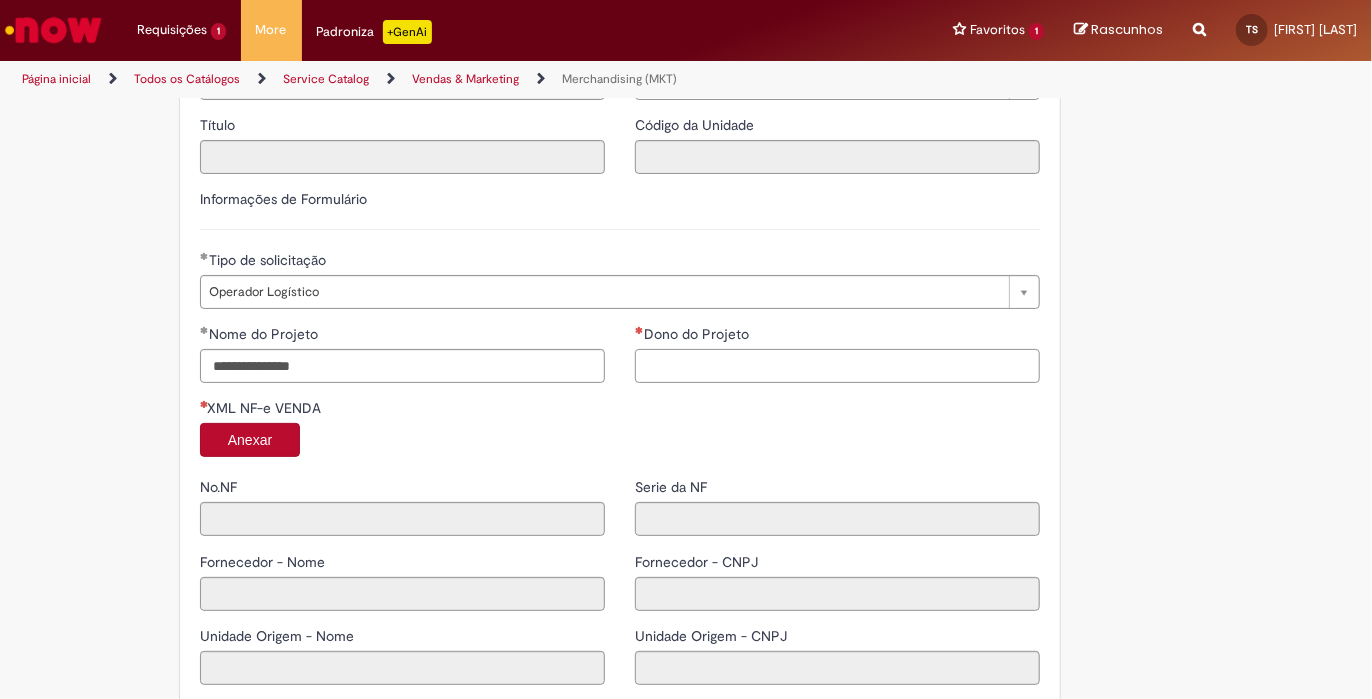 click on "Dono do Projeto" at bounding box center (837, 366) 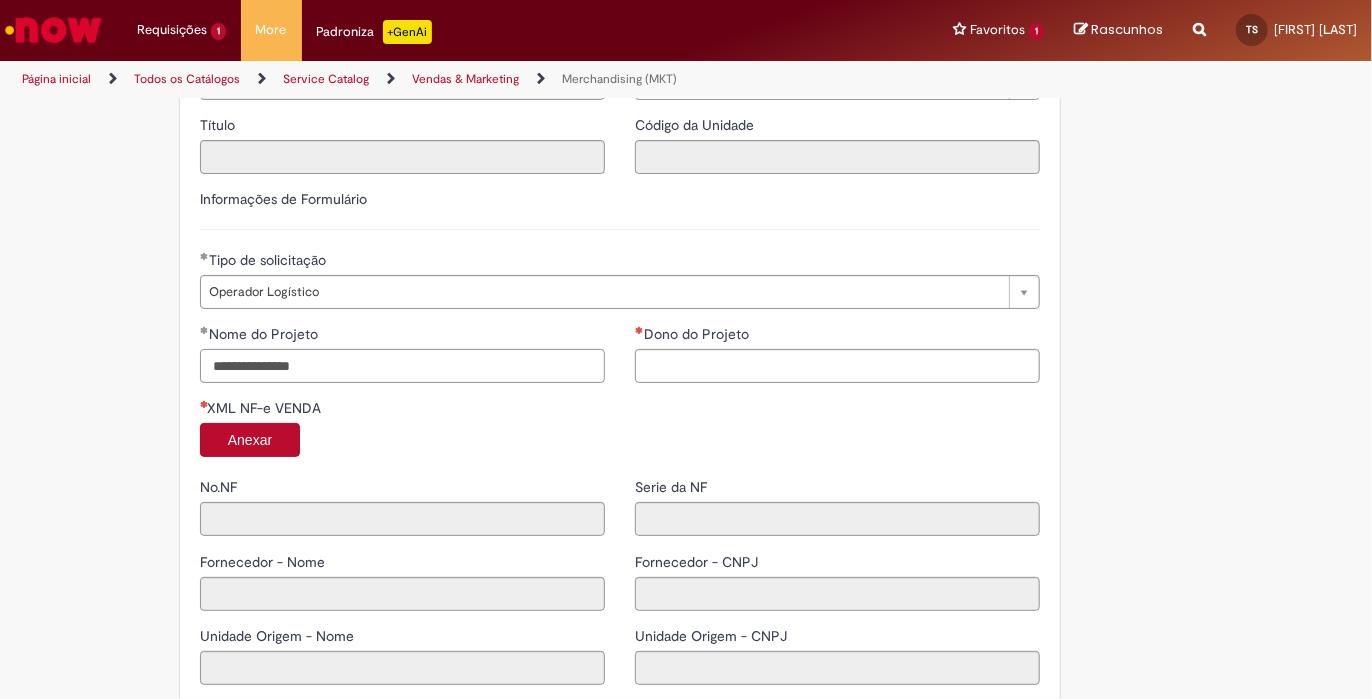 click on "**********" at bounding box center (402, 366) 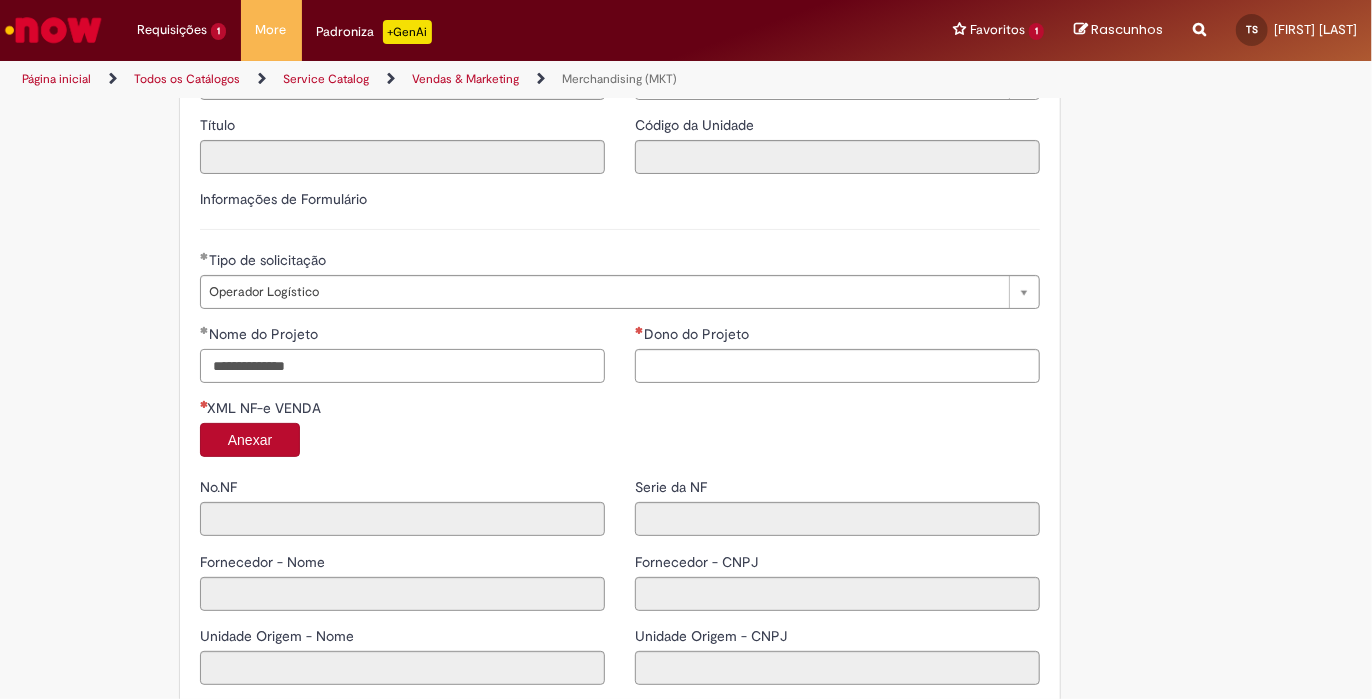 type on "**********" 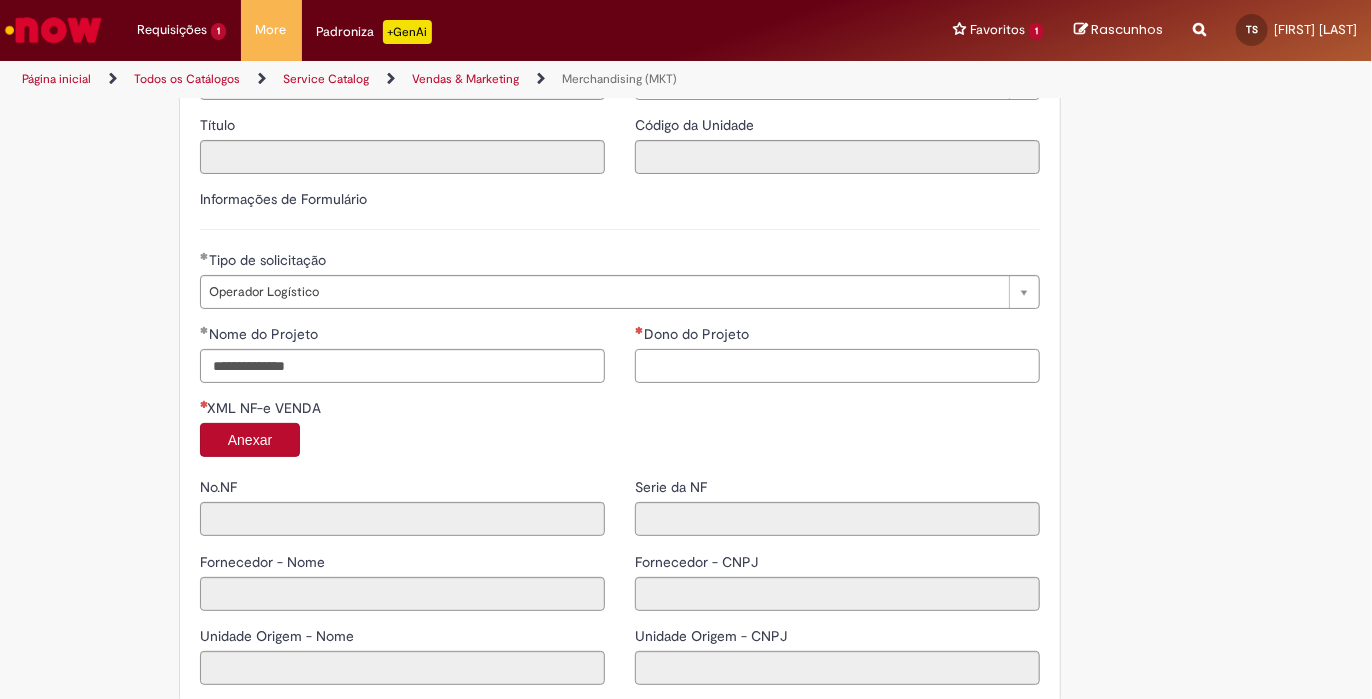 paste on "**********" 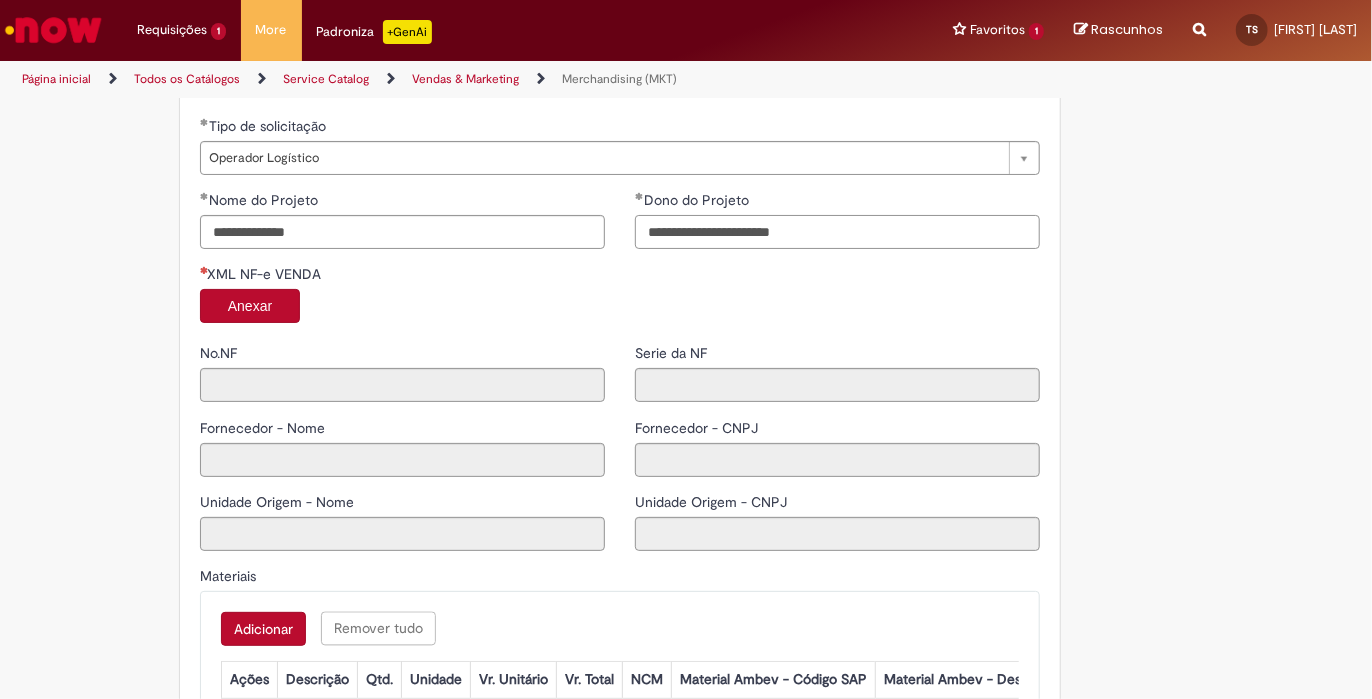scroll, scrollTop: 1773, scrollLeft: 0, axis: vertical 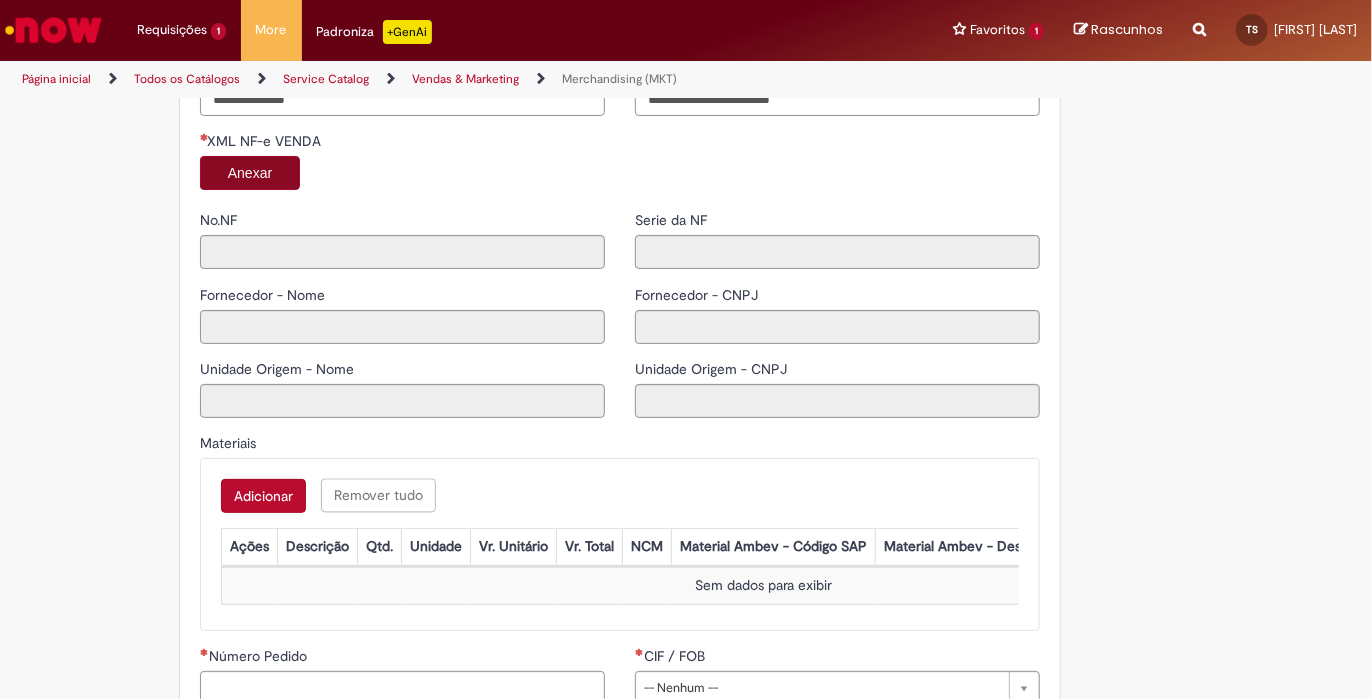type on "**********" 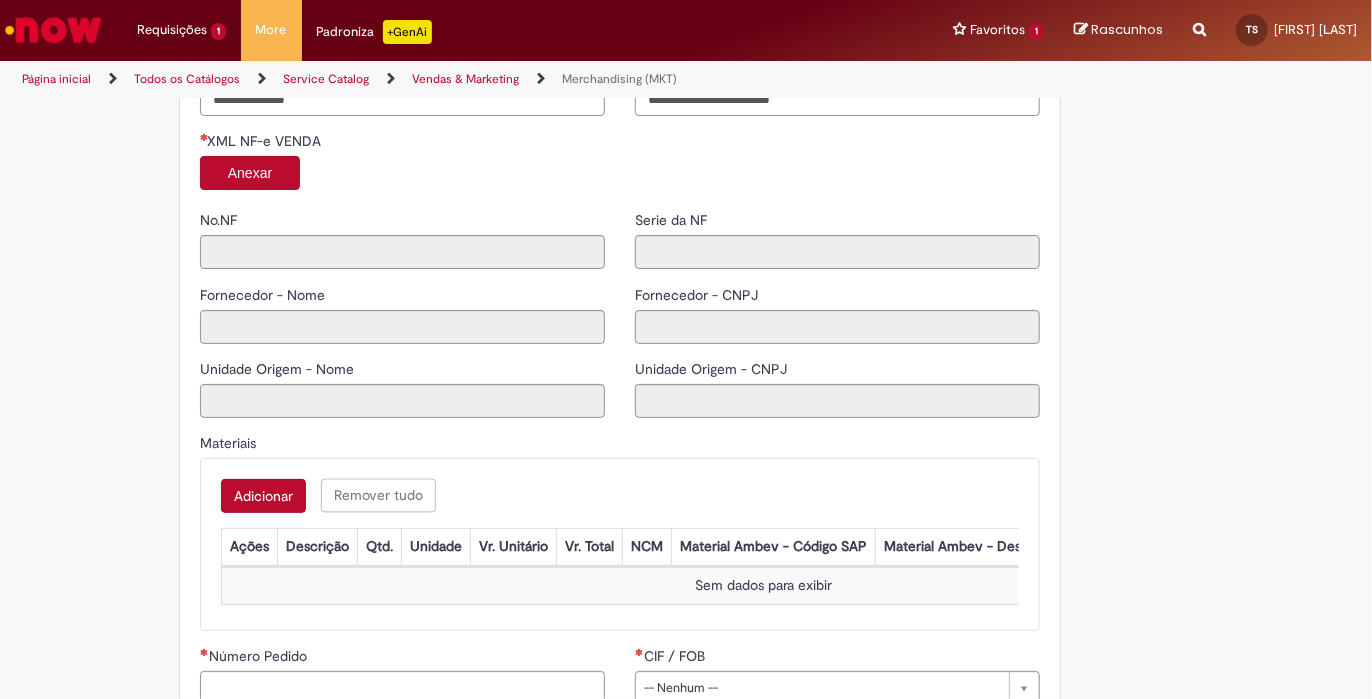 click on "Anexar" at bounding box center [250, 173] 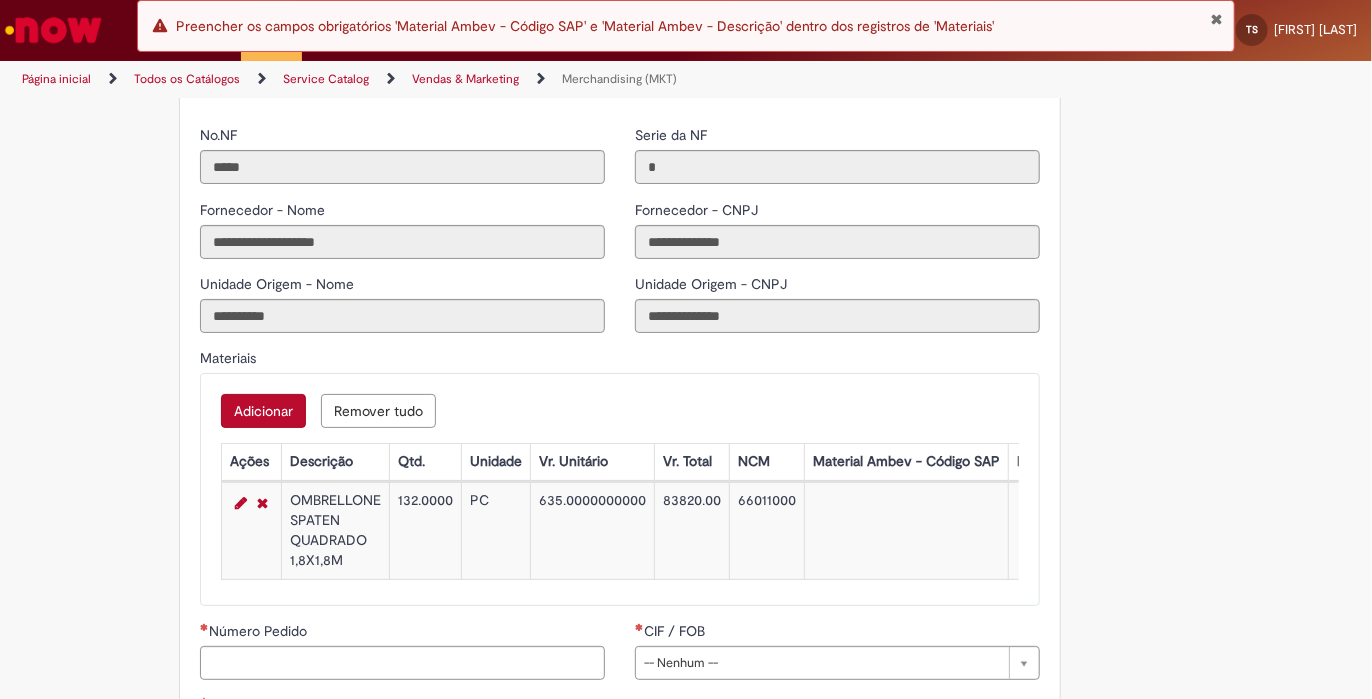 scroll, scrollTop: 2173, scrollLeft: 0, axis: vertical 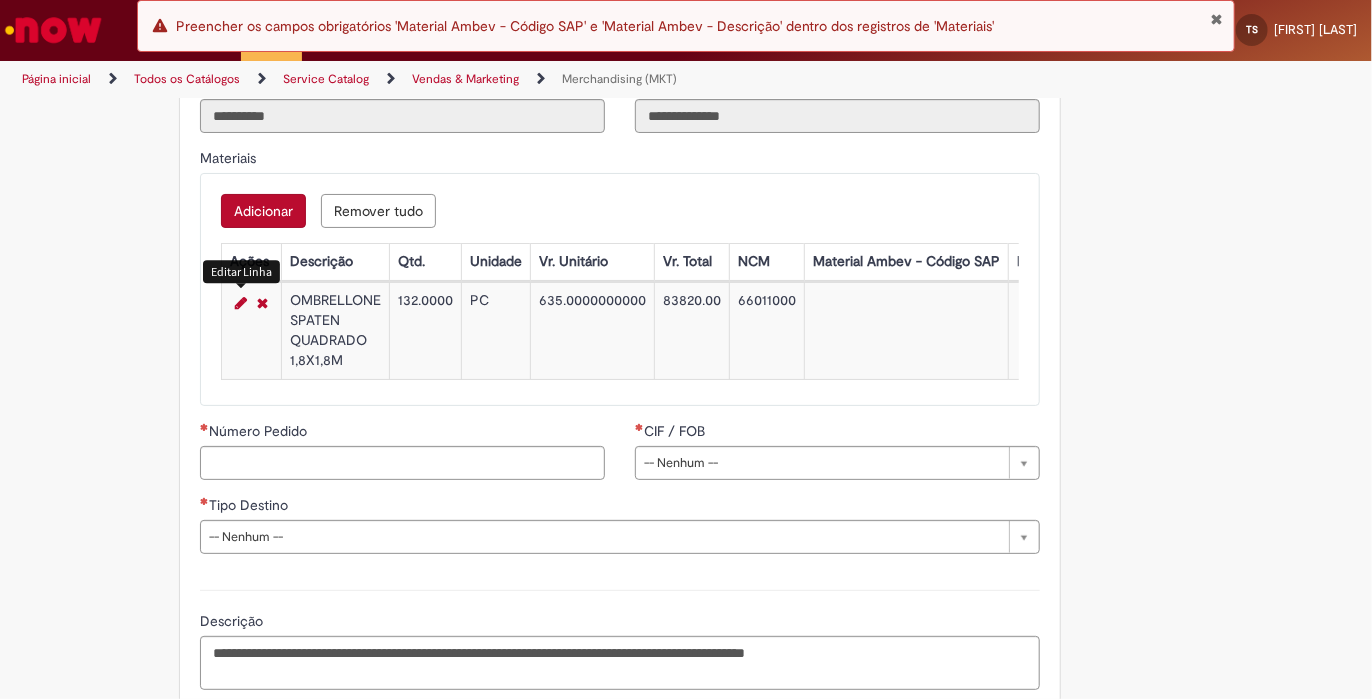 click at bounding box center [241, 303] 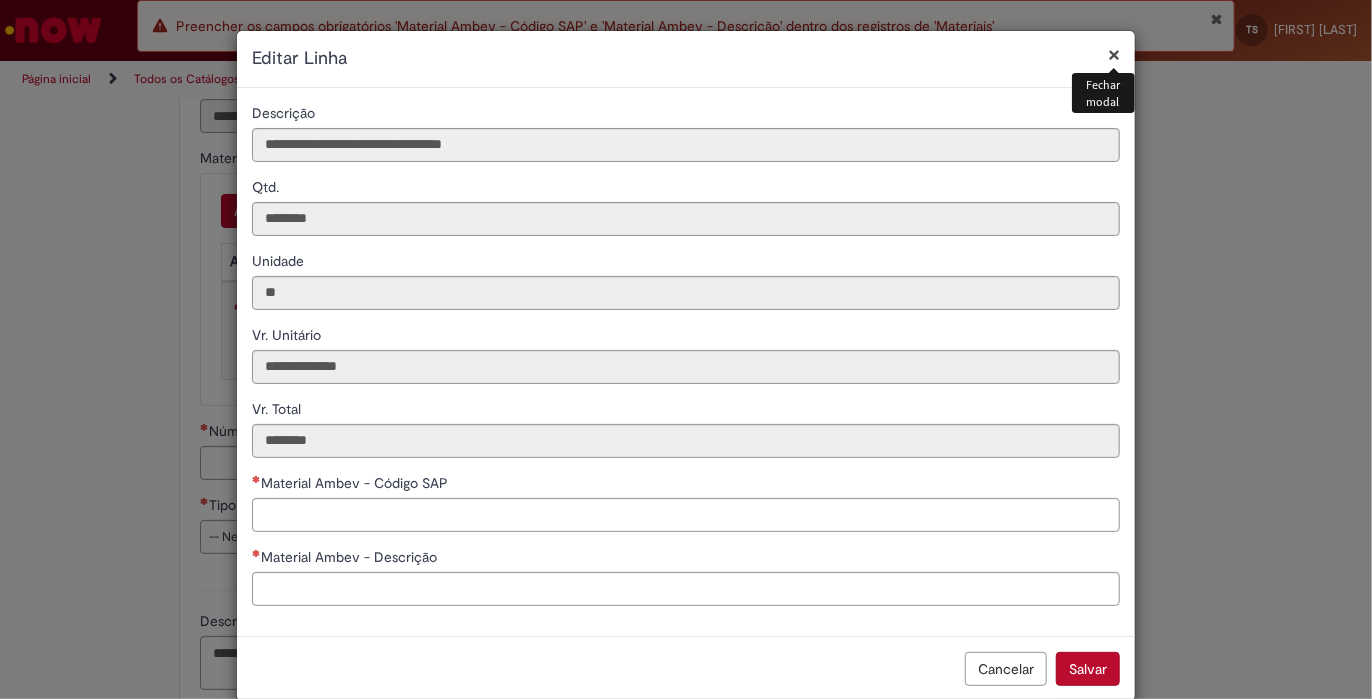 type 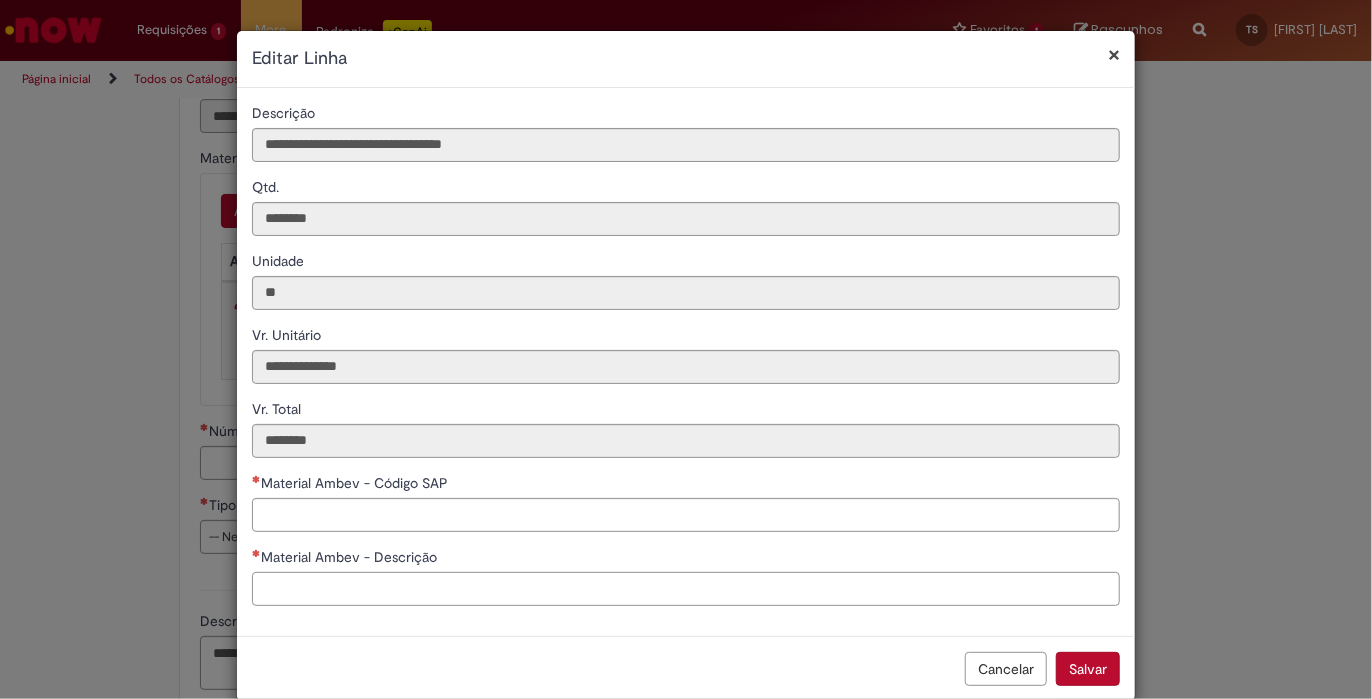paste on "**********" 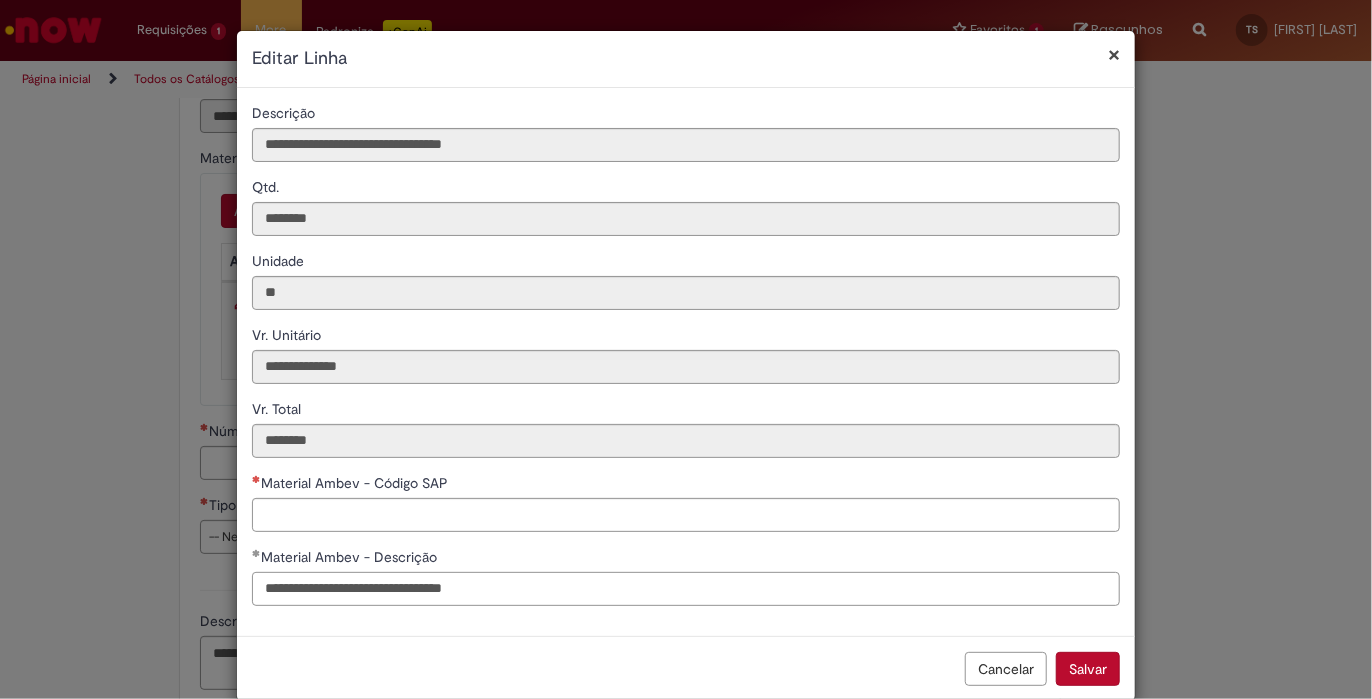 type on "**********" 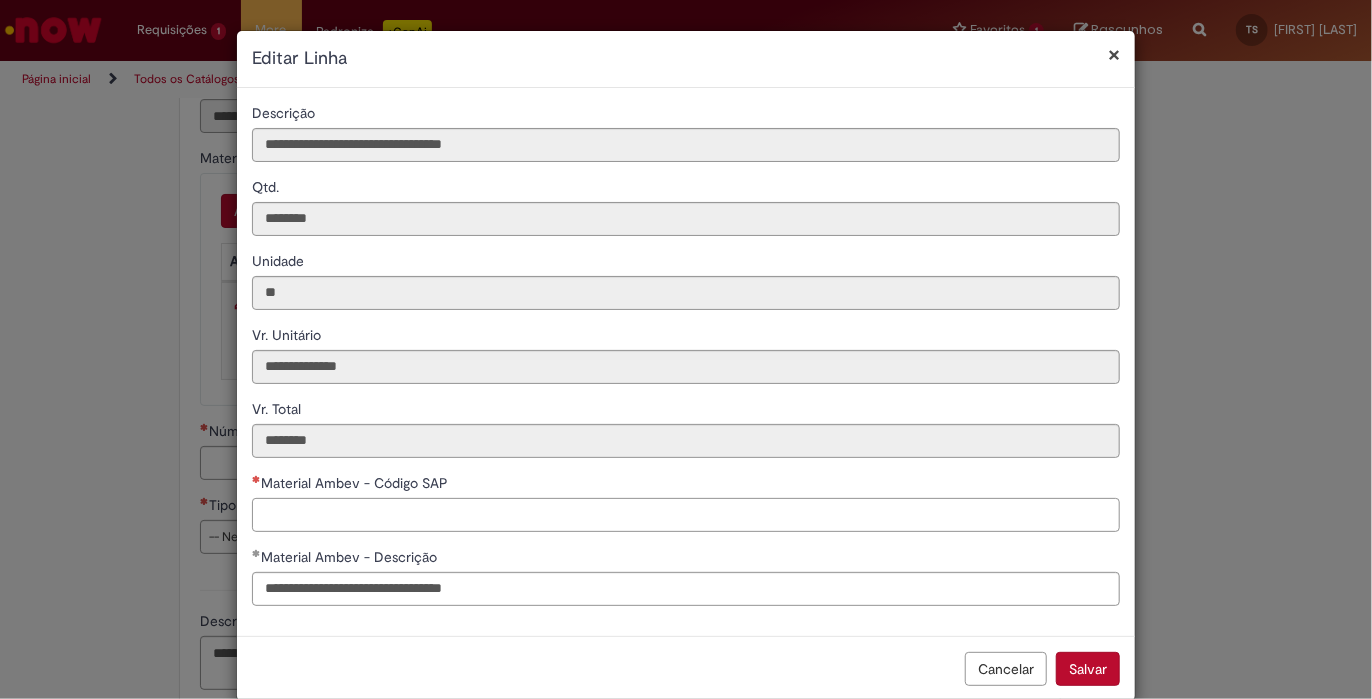 click on "Material Ambev - Código SAP" at bounding box center [686, 515] 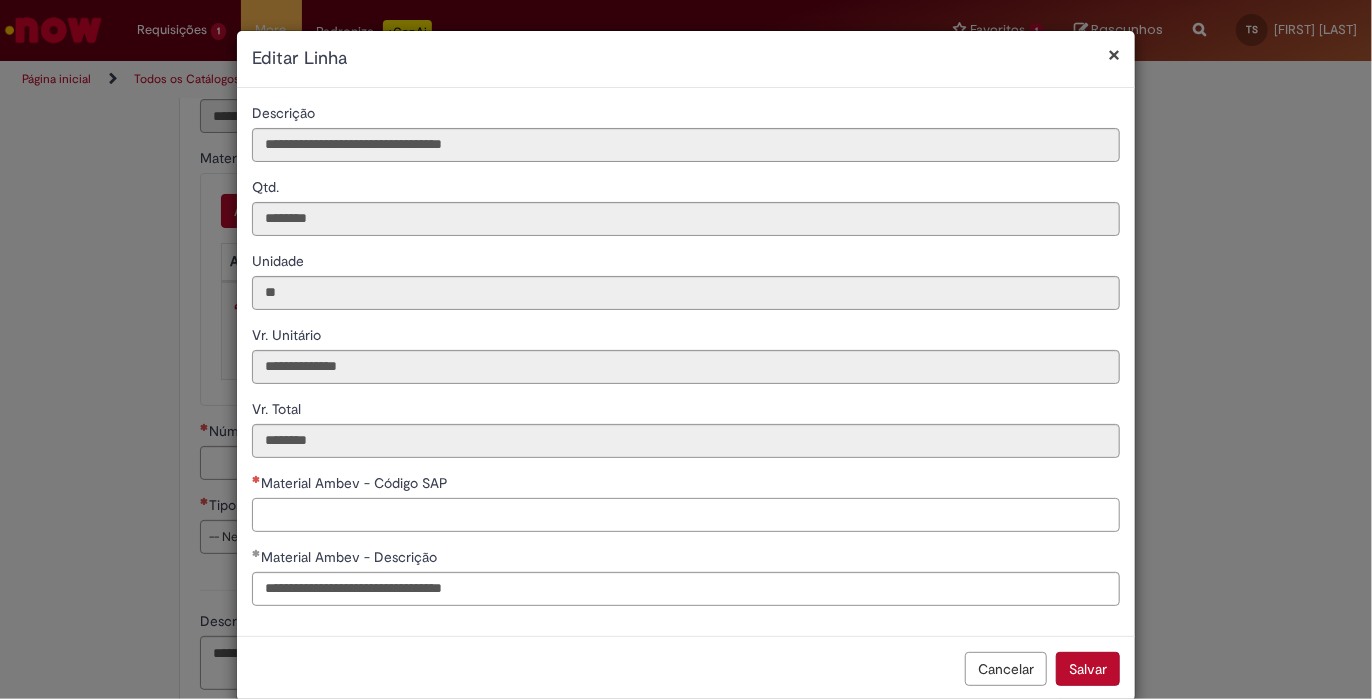 paste on "********" 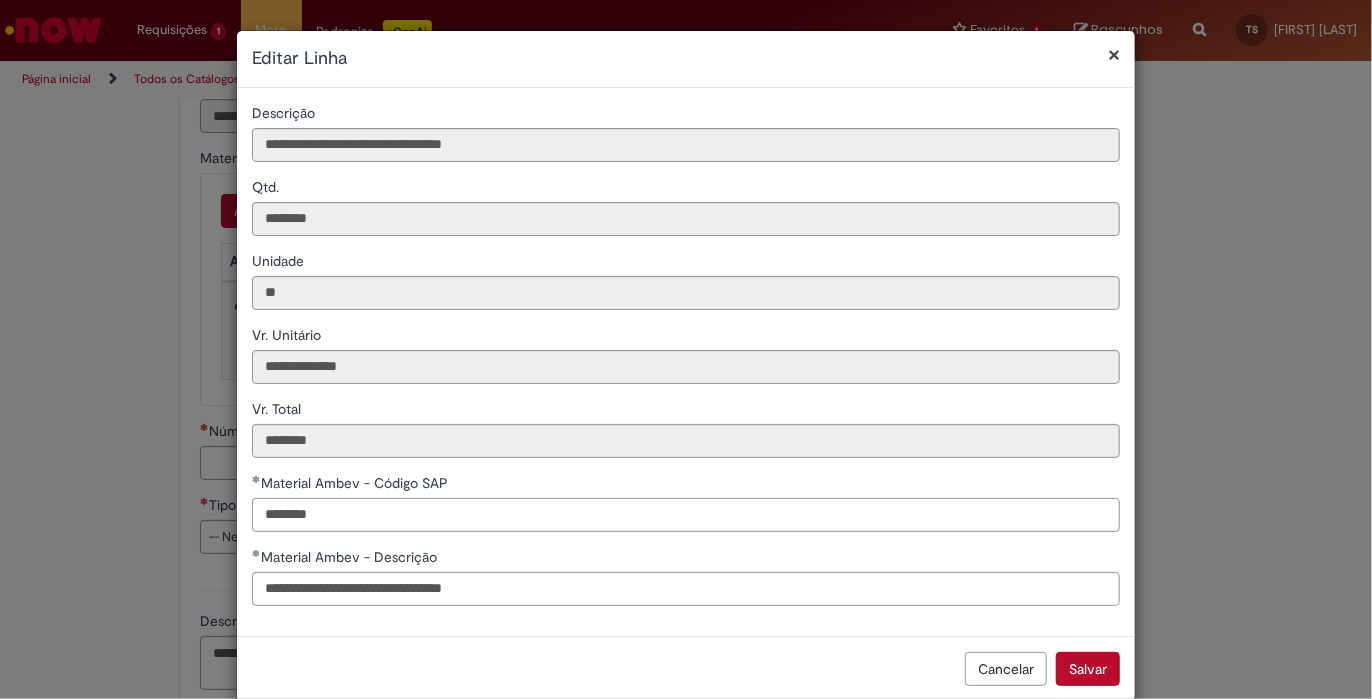 scroll, scrollTop: 32, scrollLeft: 0, axis: vertical 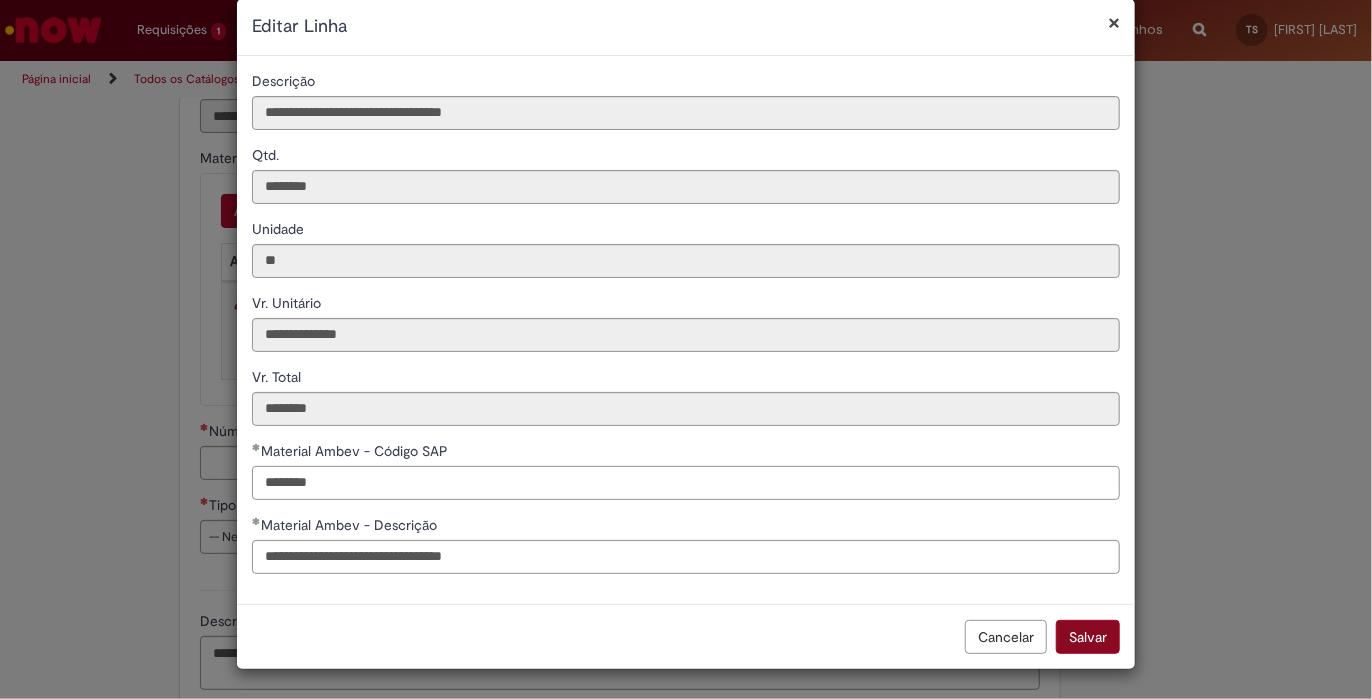 type on "********" 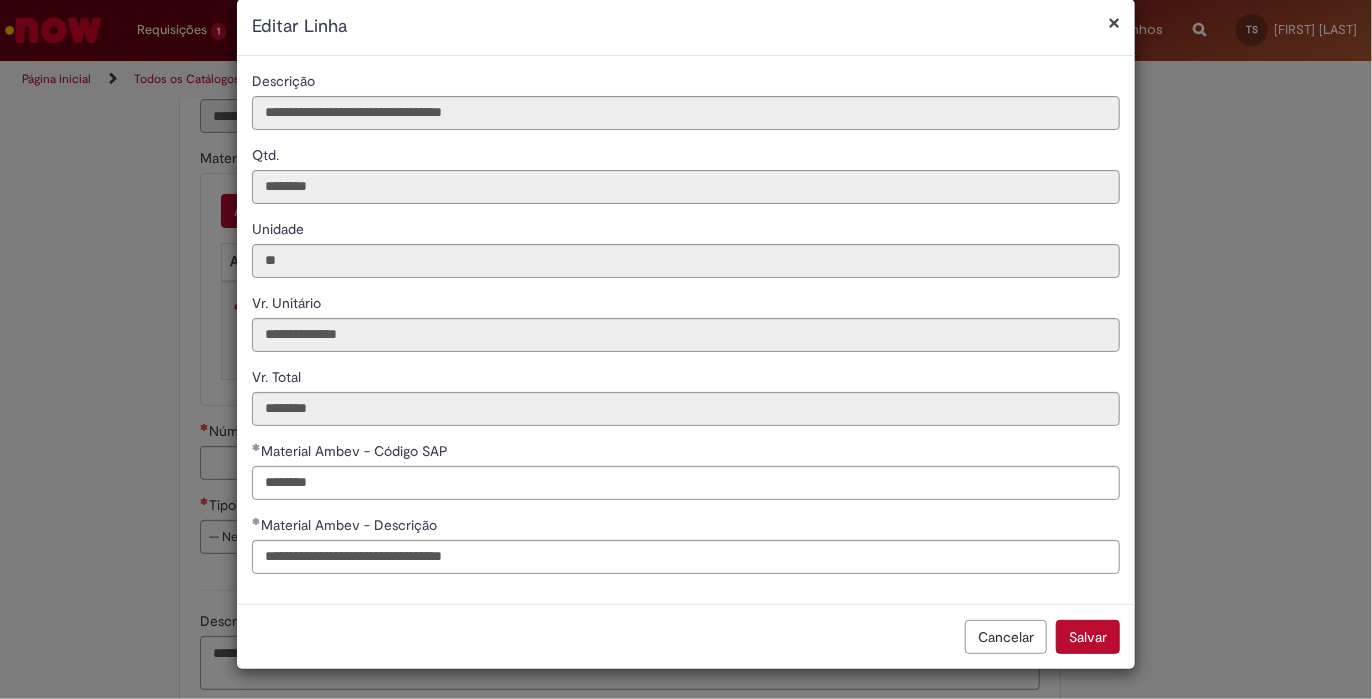 click on "Salvar" at bounding box center [1088, 637] 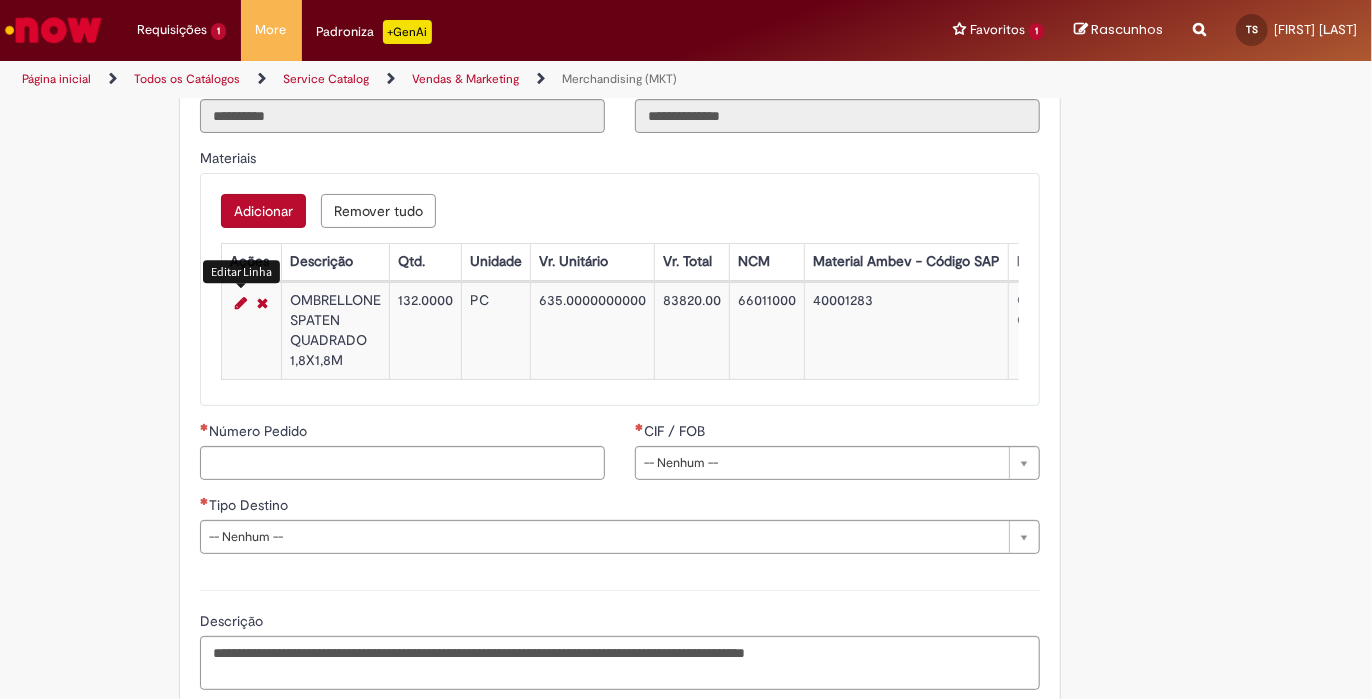 scroll, scrollTop: 2306, scrollLeft: 0, axis: vertical 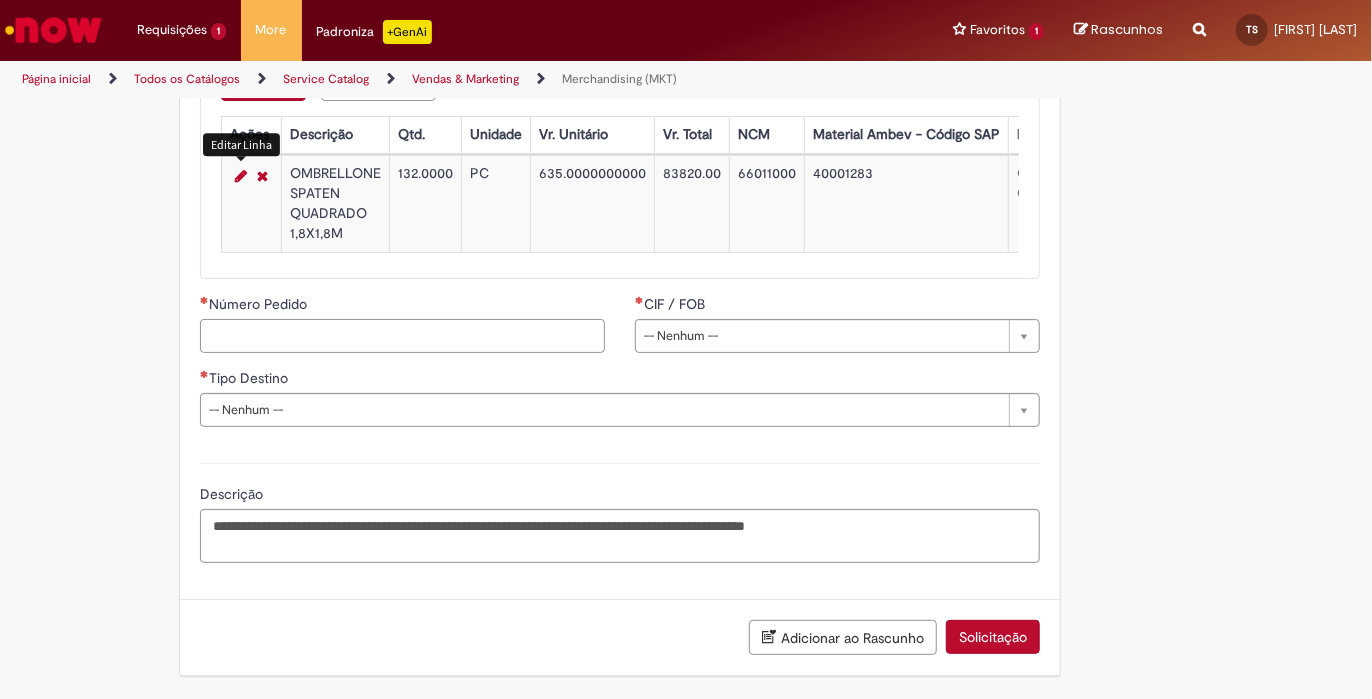 click on "Número Pedido" at bounding box center (402, 331) 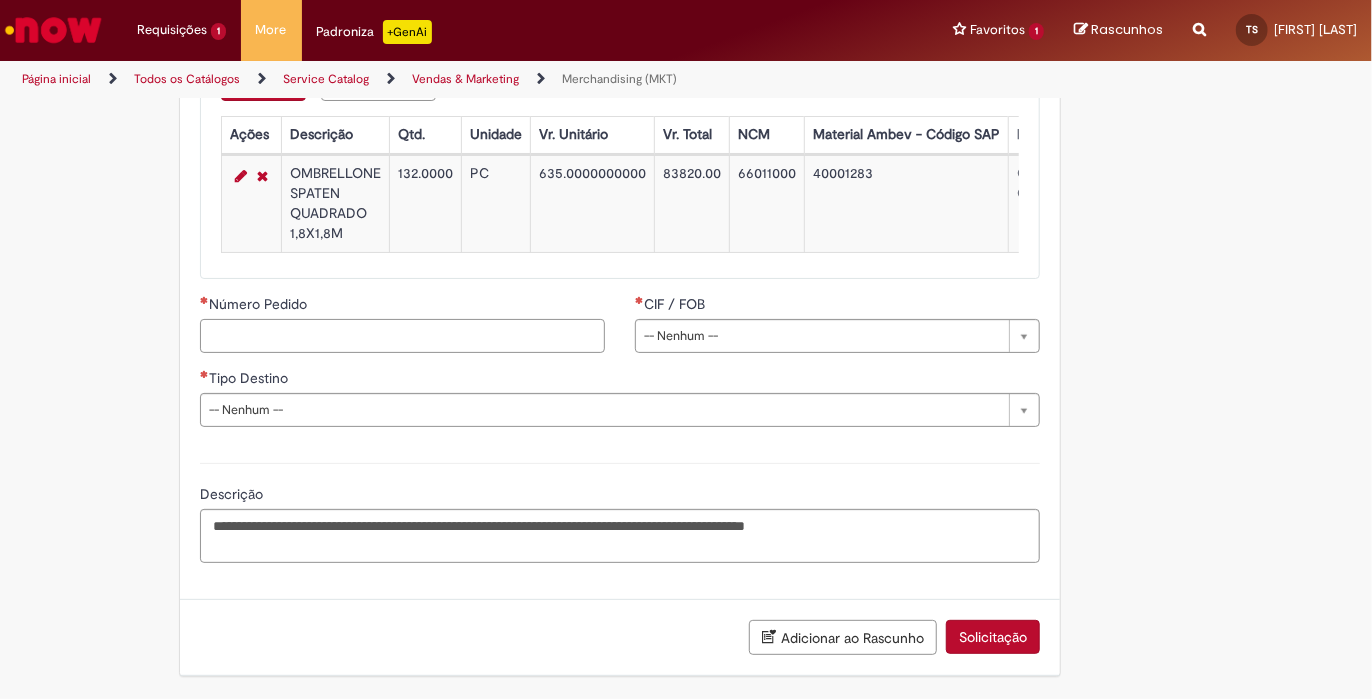 click on "Número Pedido" at bounding box center [402, 336] 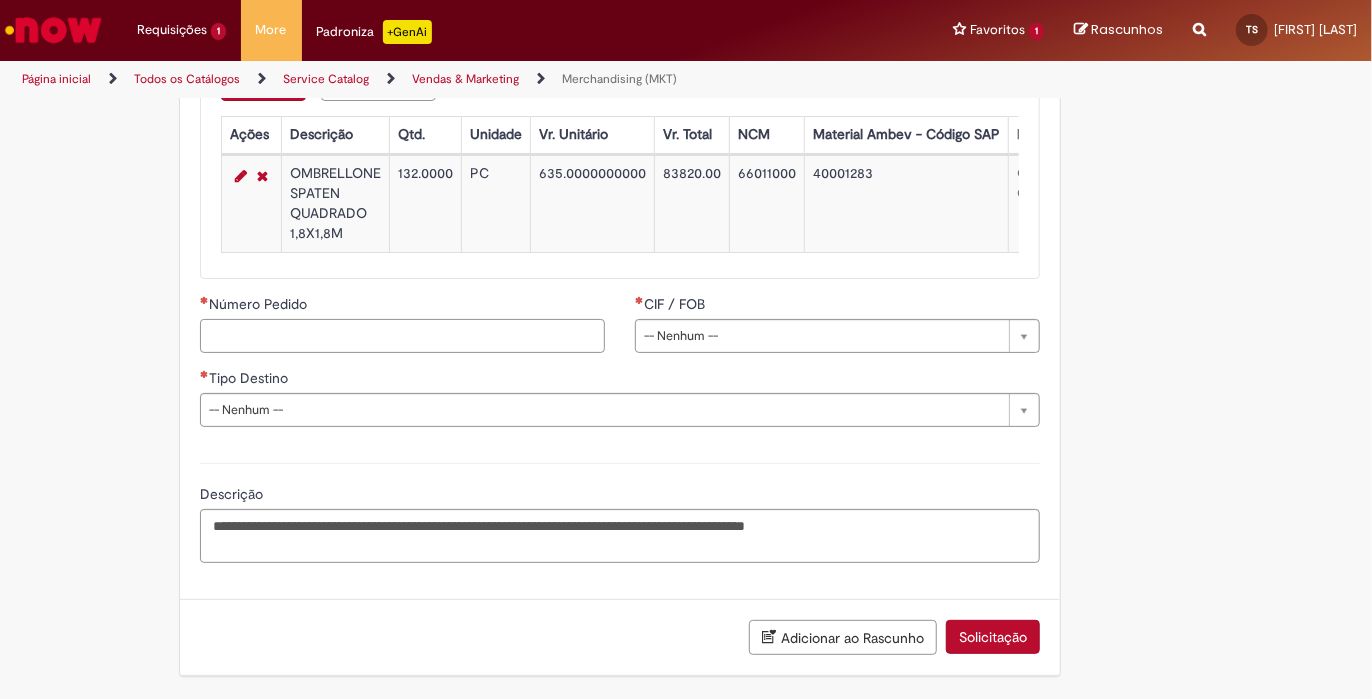 paste on "**********" 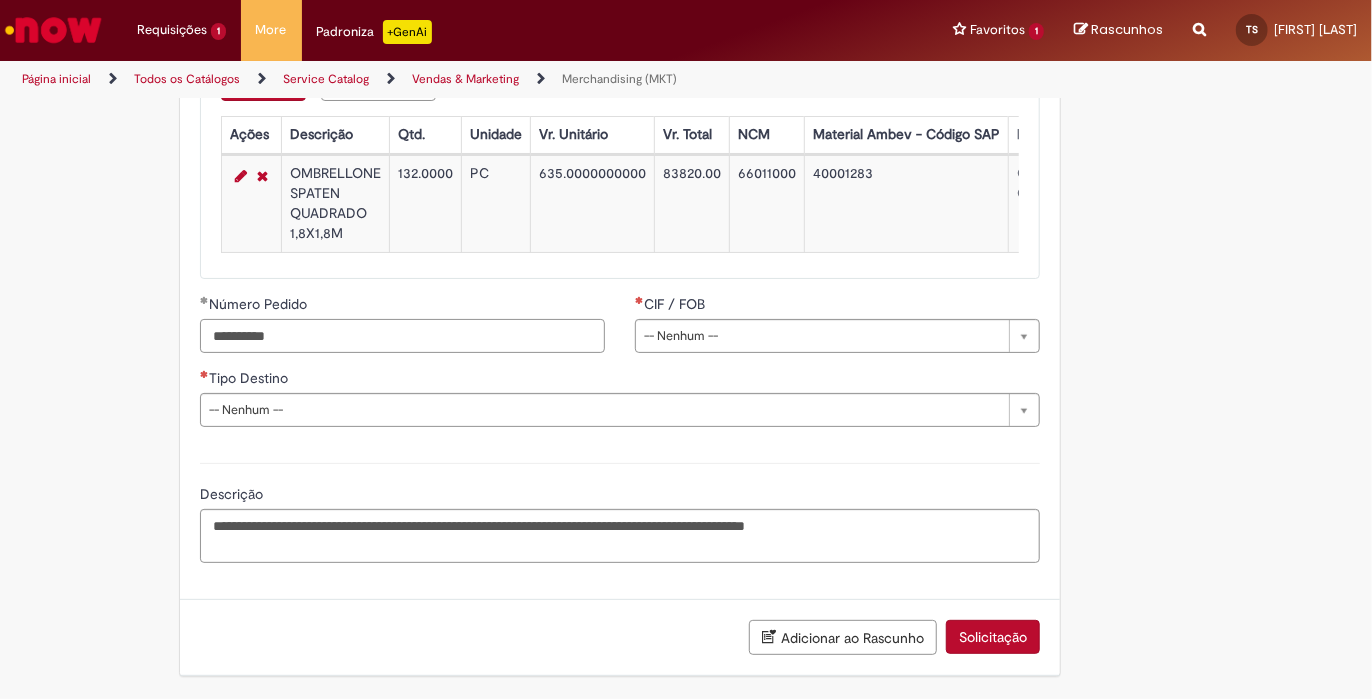 type on "**********" 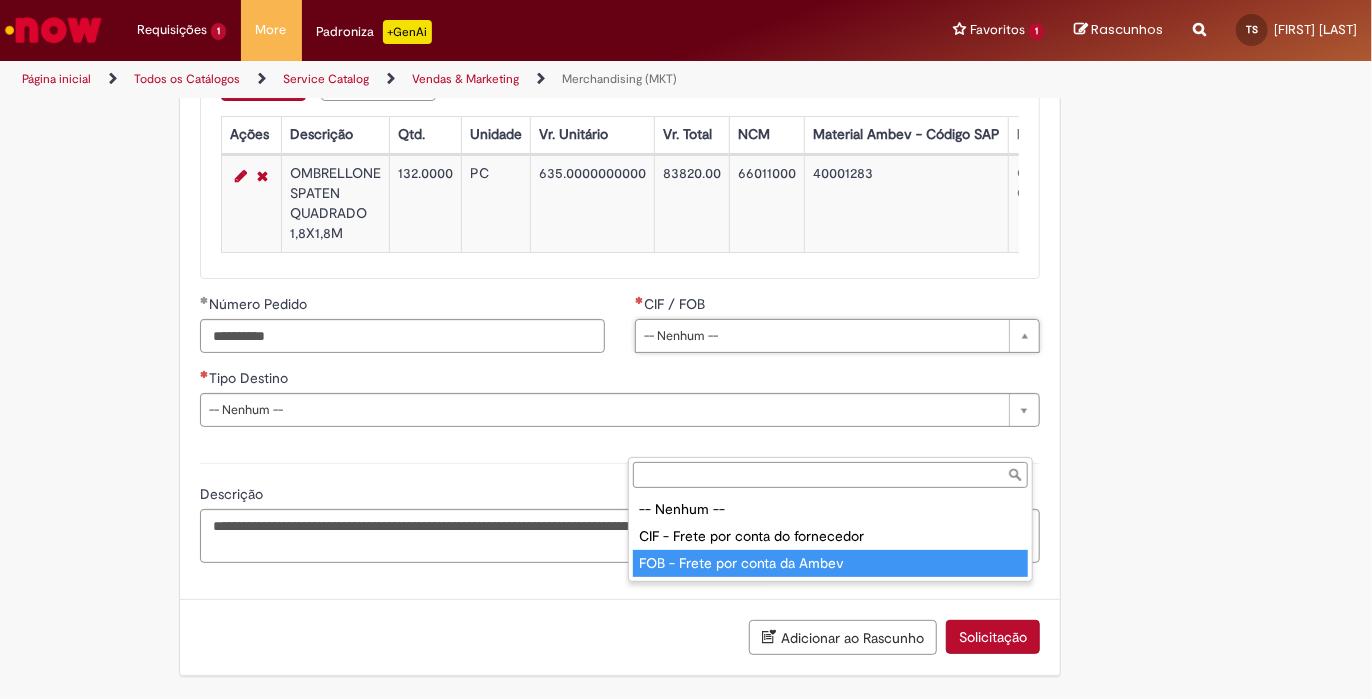 type on "**********" 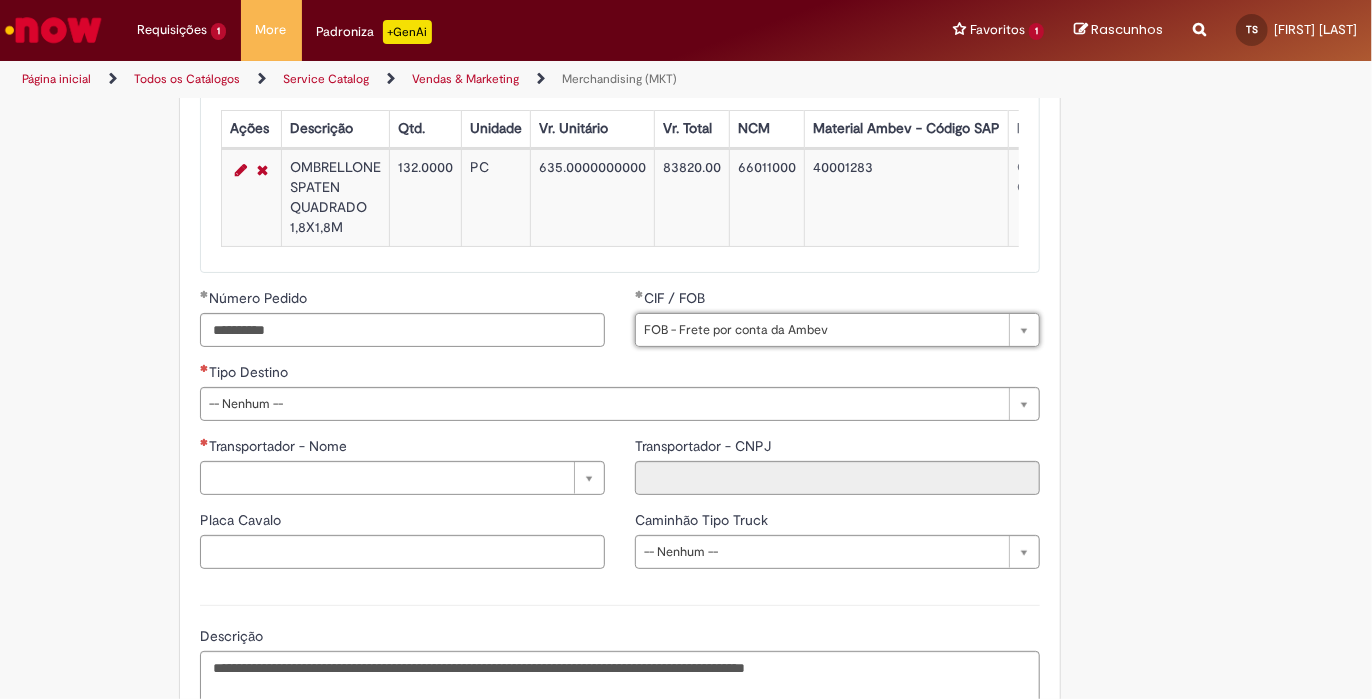 scroll, scrollTop: 2506, scrollLeft: 0, axis: vertical 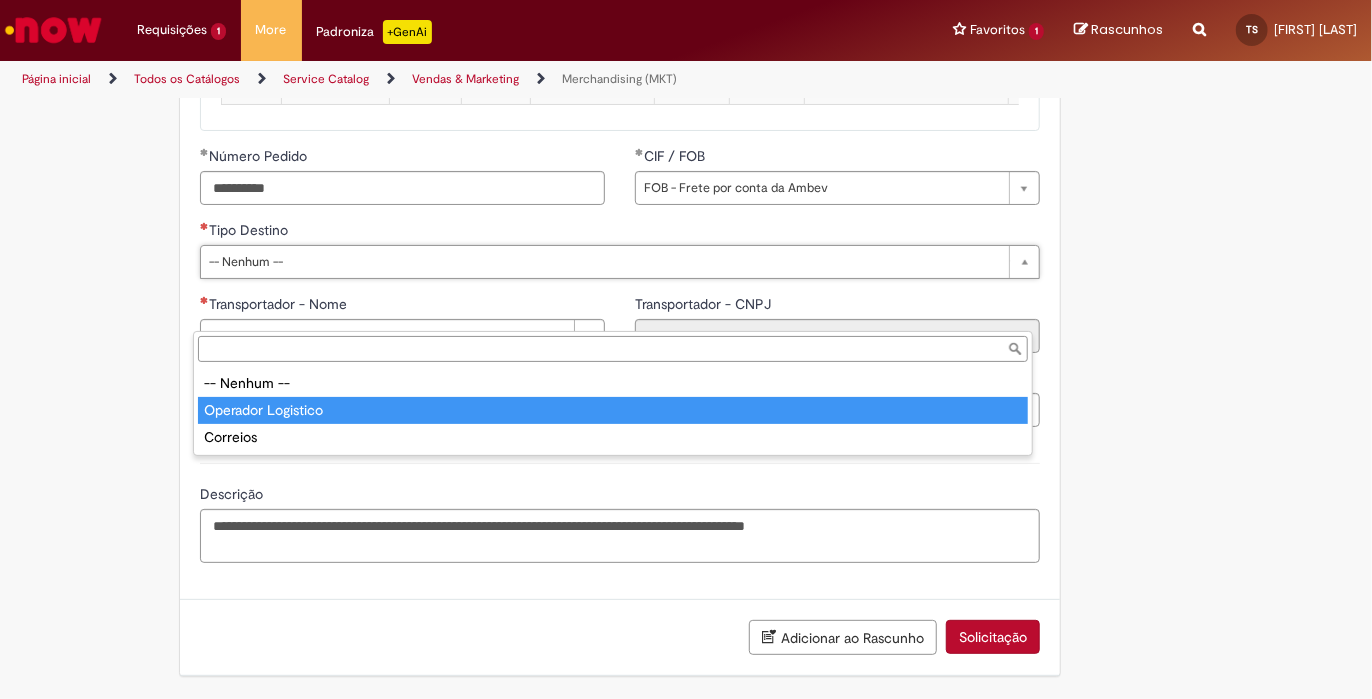 type on "**********" 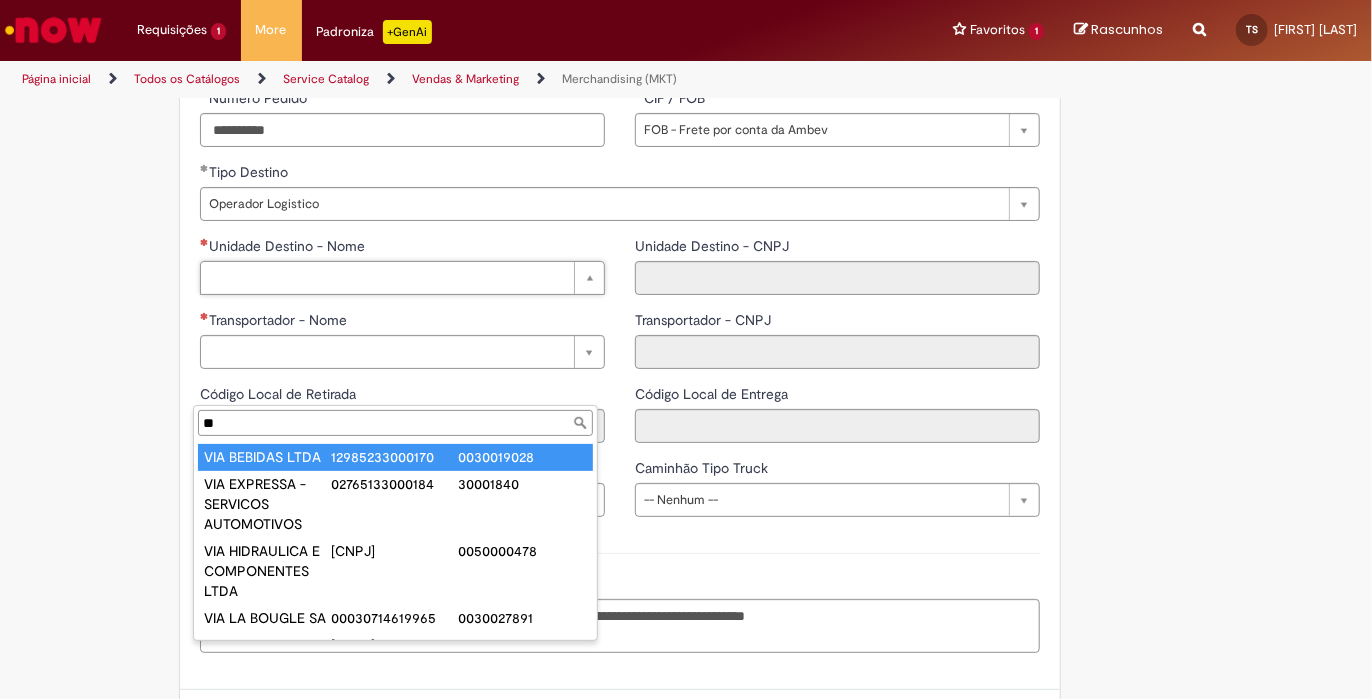 type on "*" 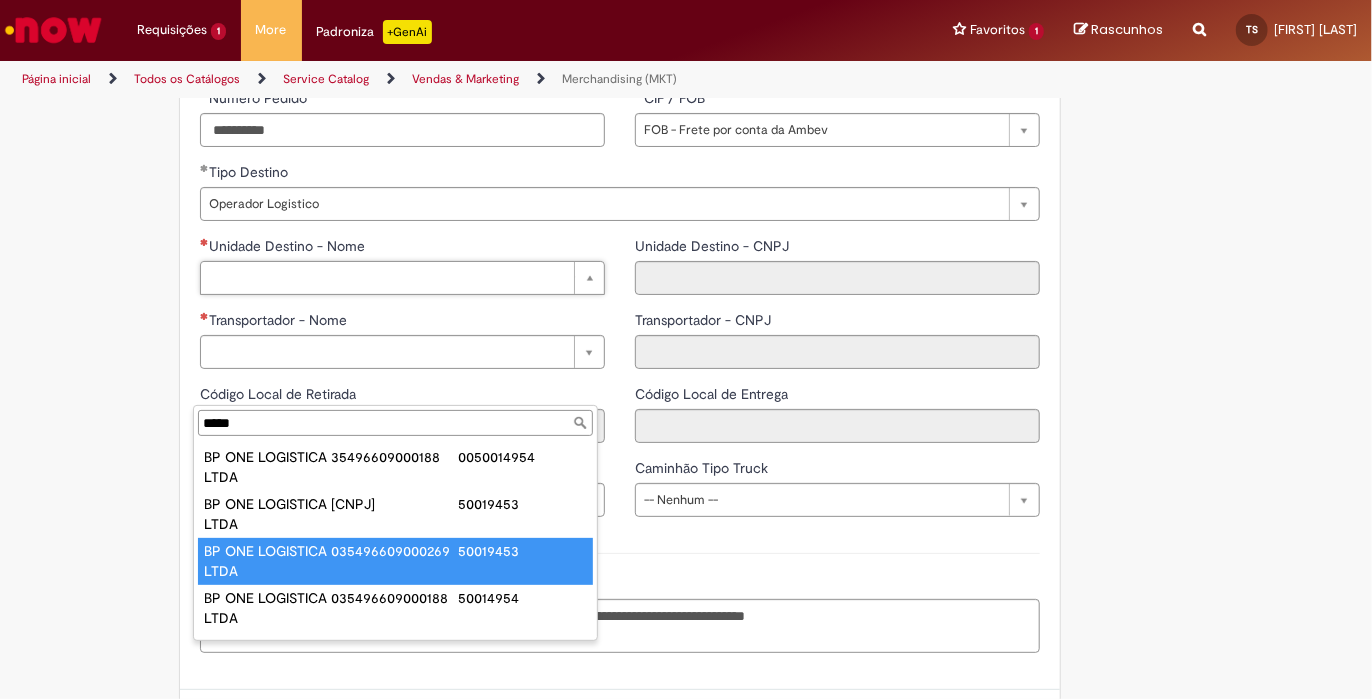 type on "*****" 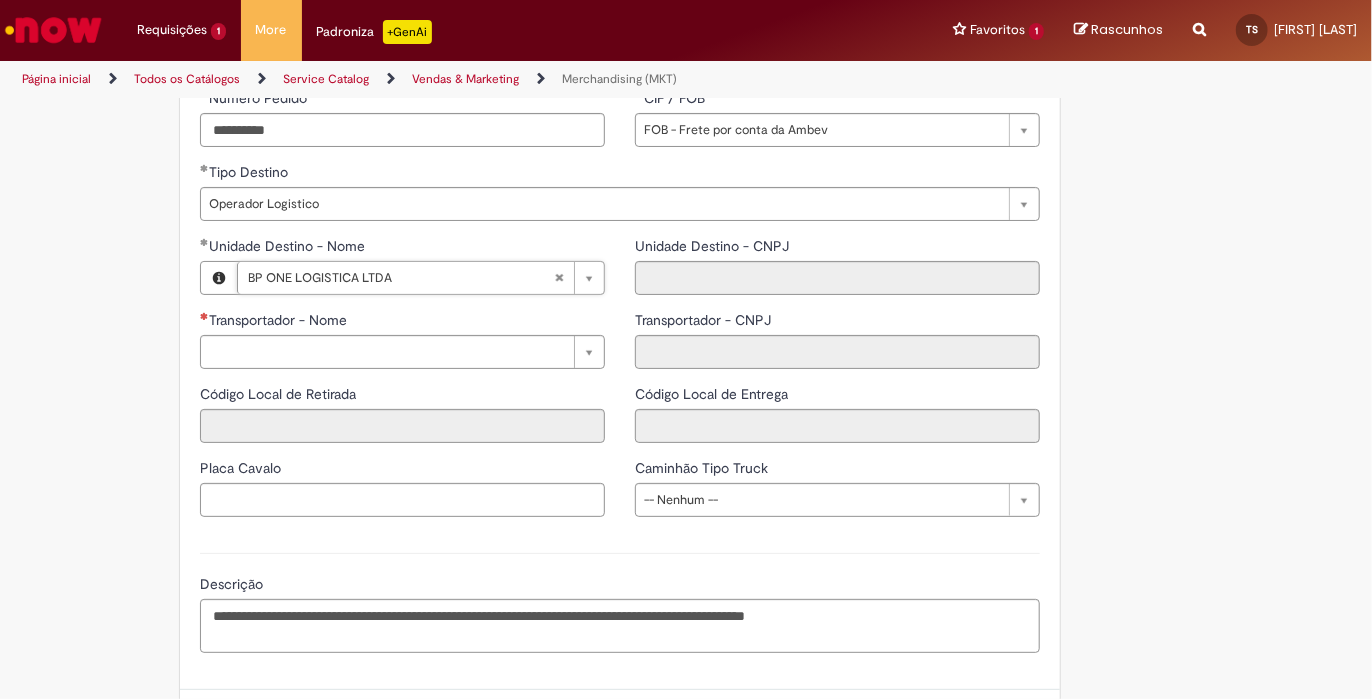 type on "**********" 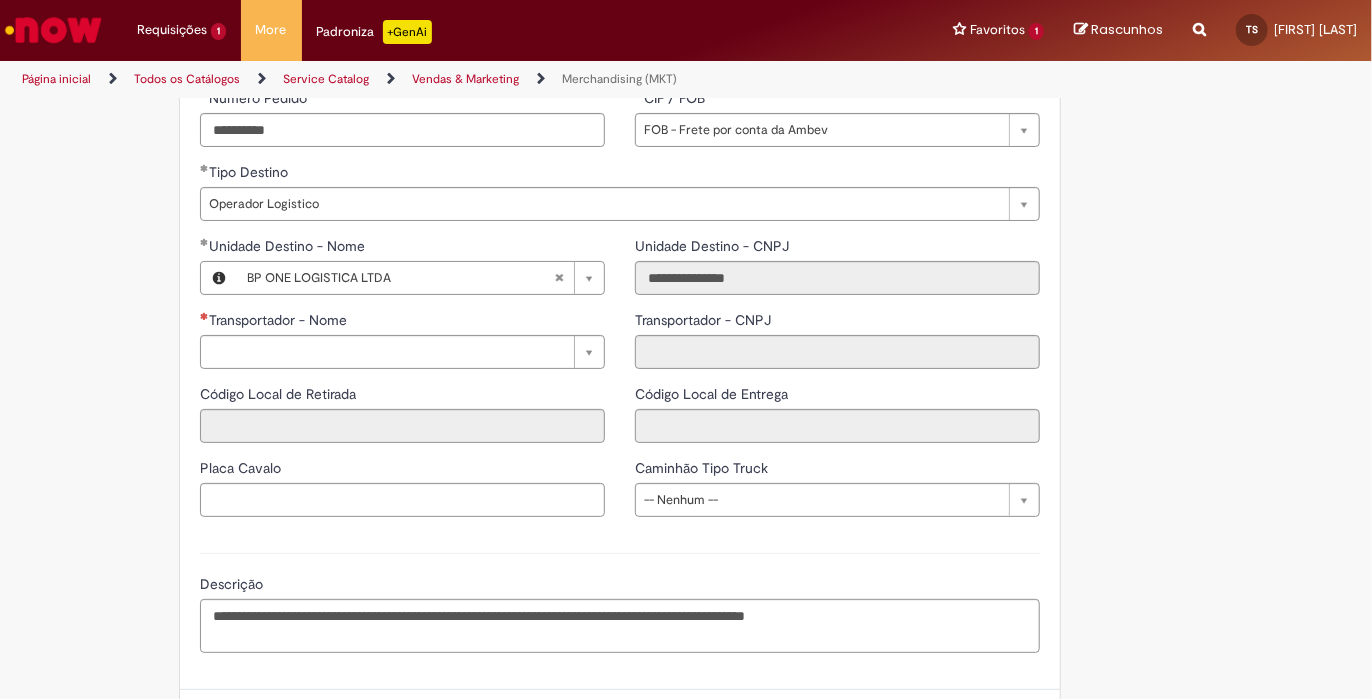 type on "**********" 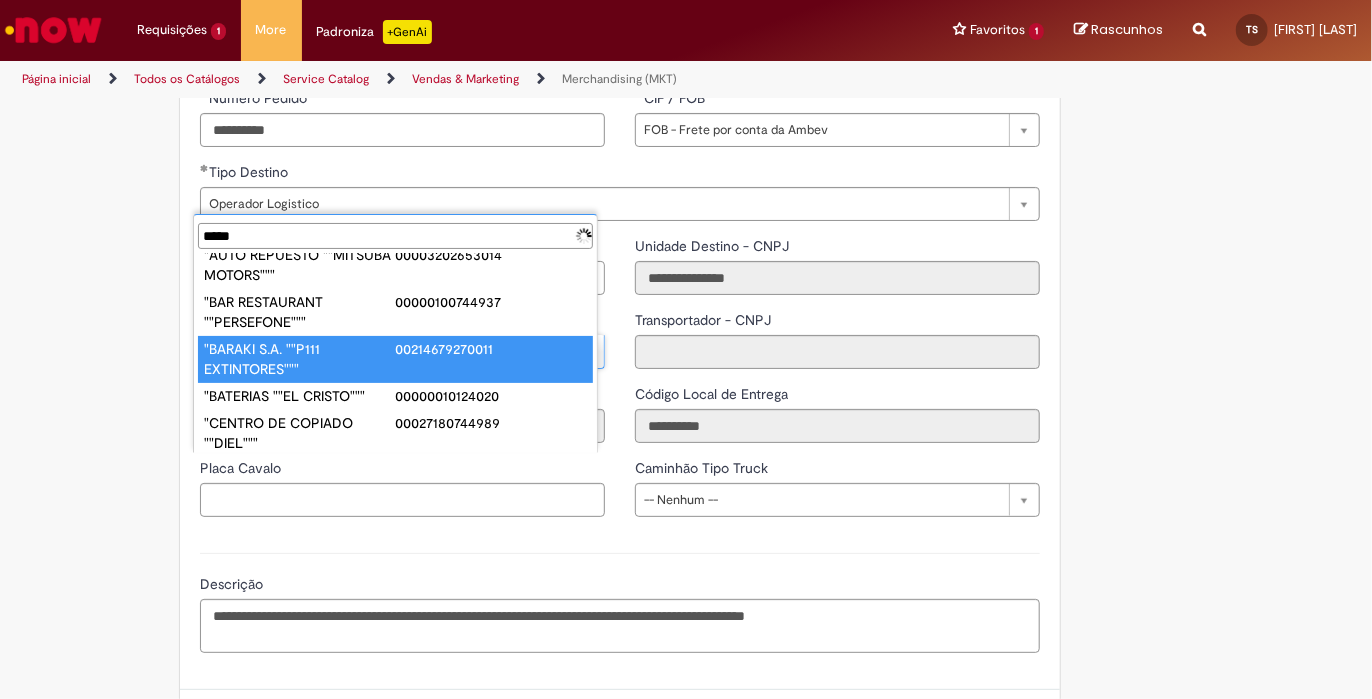scroll, scrollTop: 0, scrollLeft: 0, axis: both 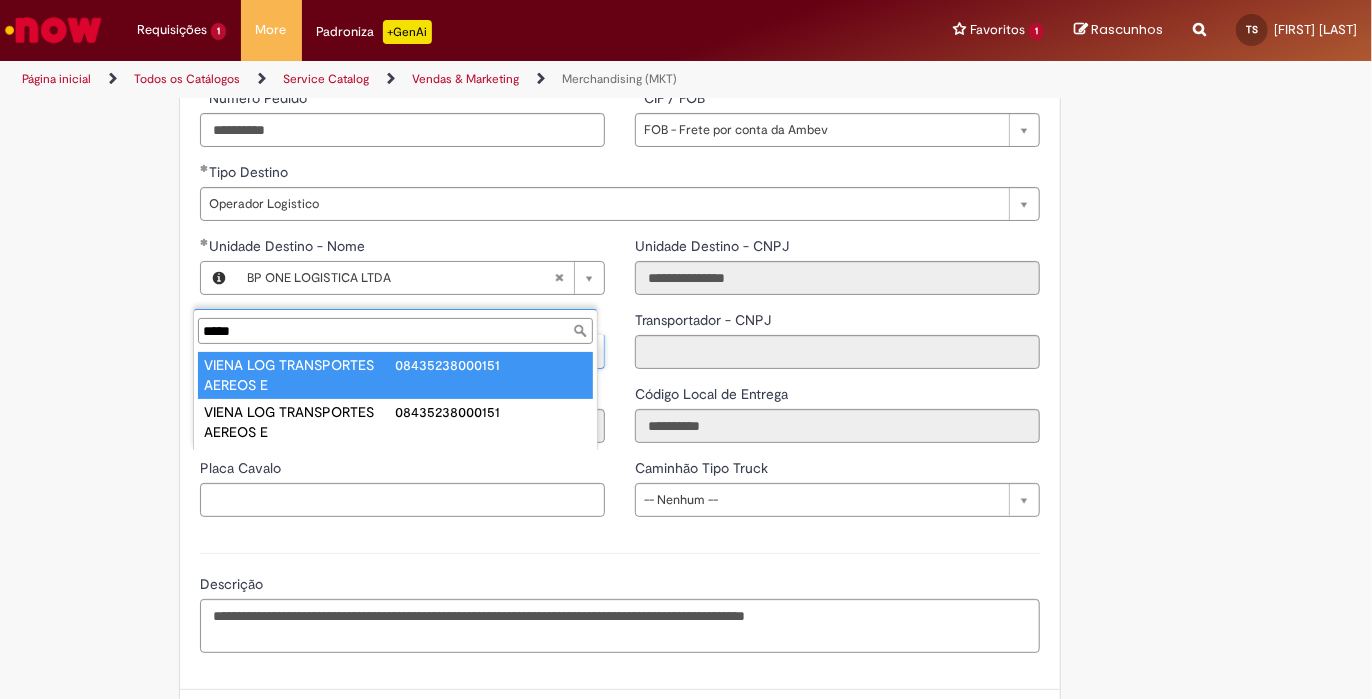 type on "*****" 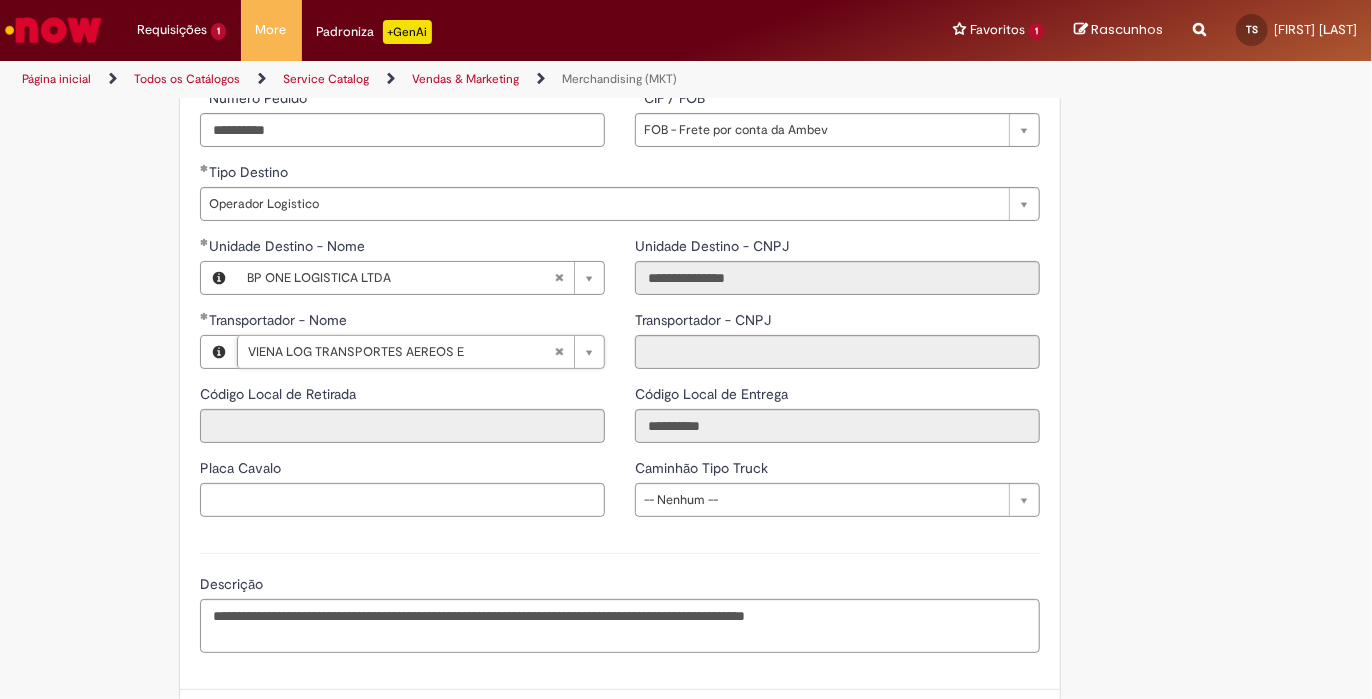 type on "**********" 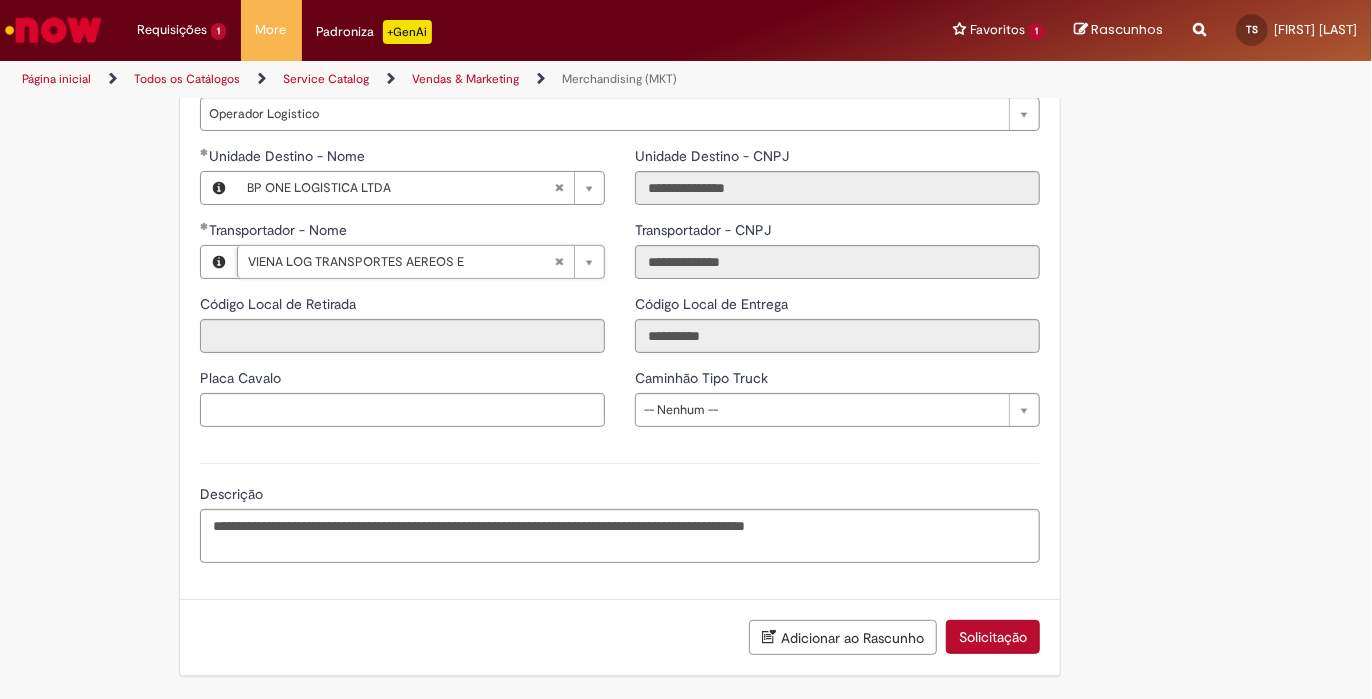 scroll, scrollTop: 2710, scrollLeft: 0, axis: vertical 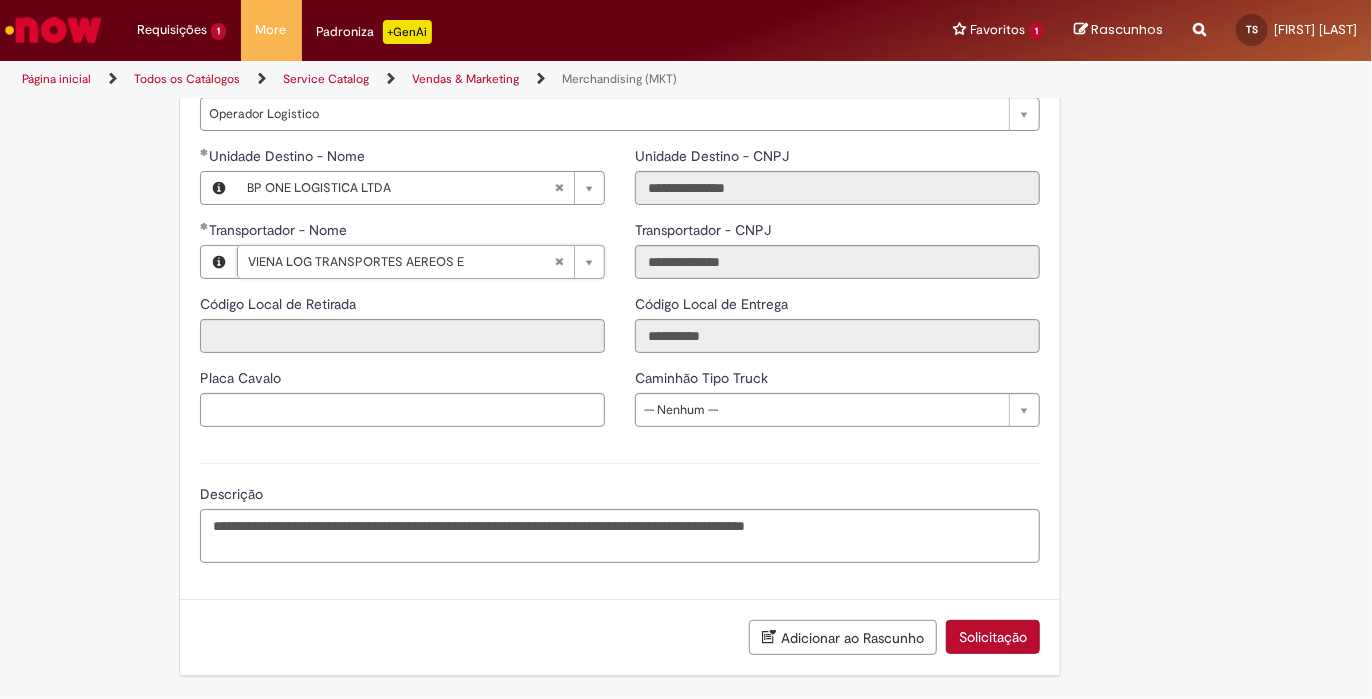 click on "Solicitação" at bounding box center (993, 637) 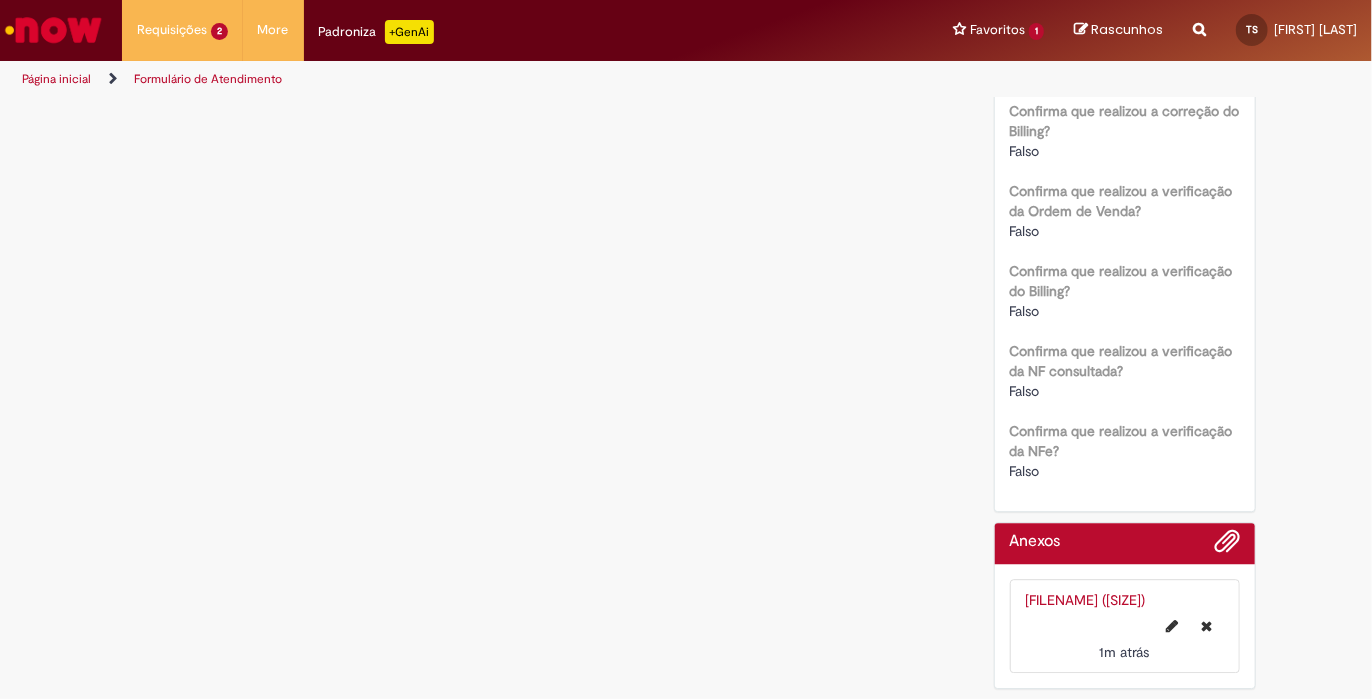 scroll, scrollTop: 0, scrollLeft: 0, axis: both 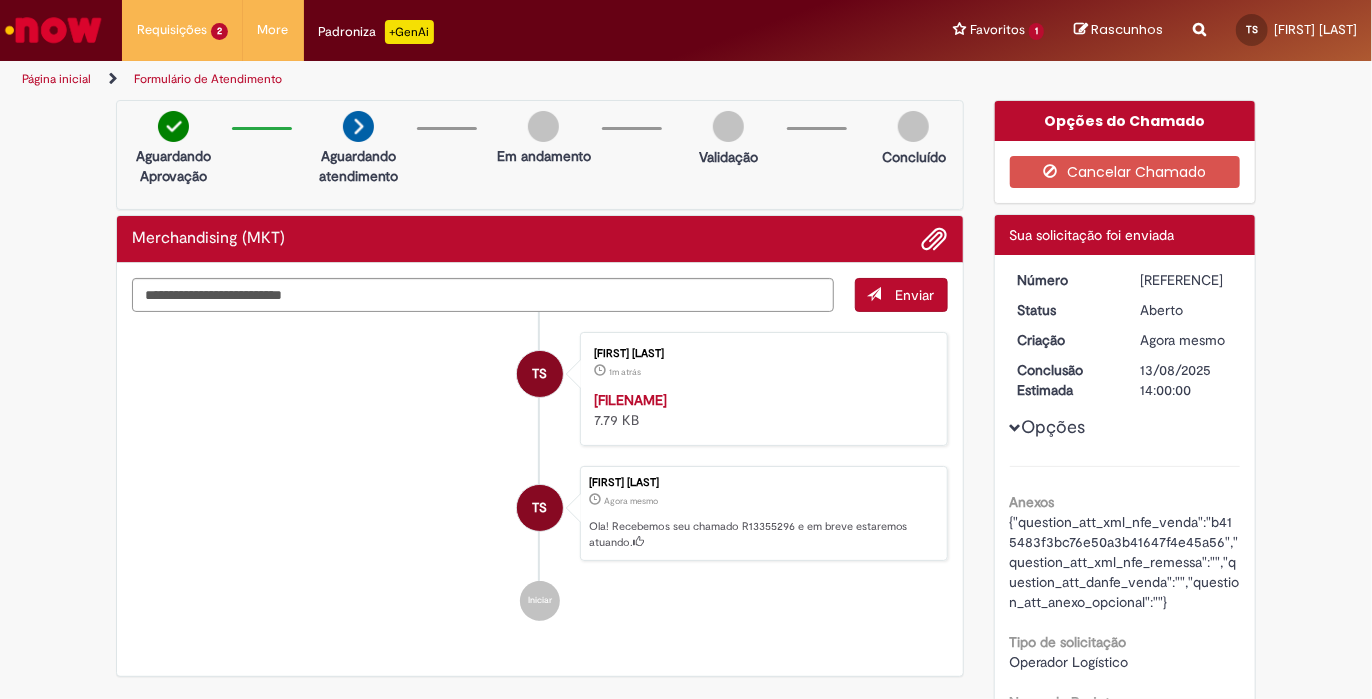 drag, startPoint x: 1008, startPoint y: 277, endPoint x: 1200, endPoint y: 275, distance: 192.01042 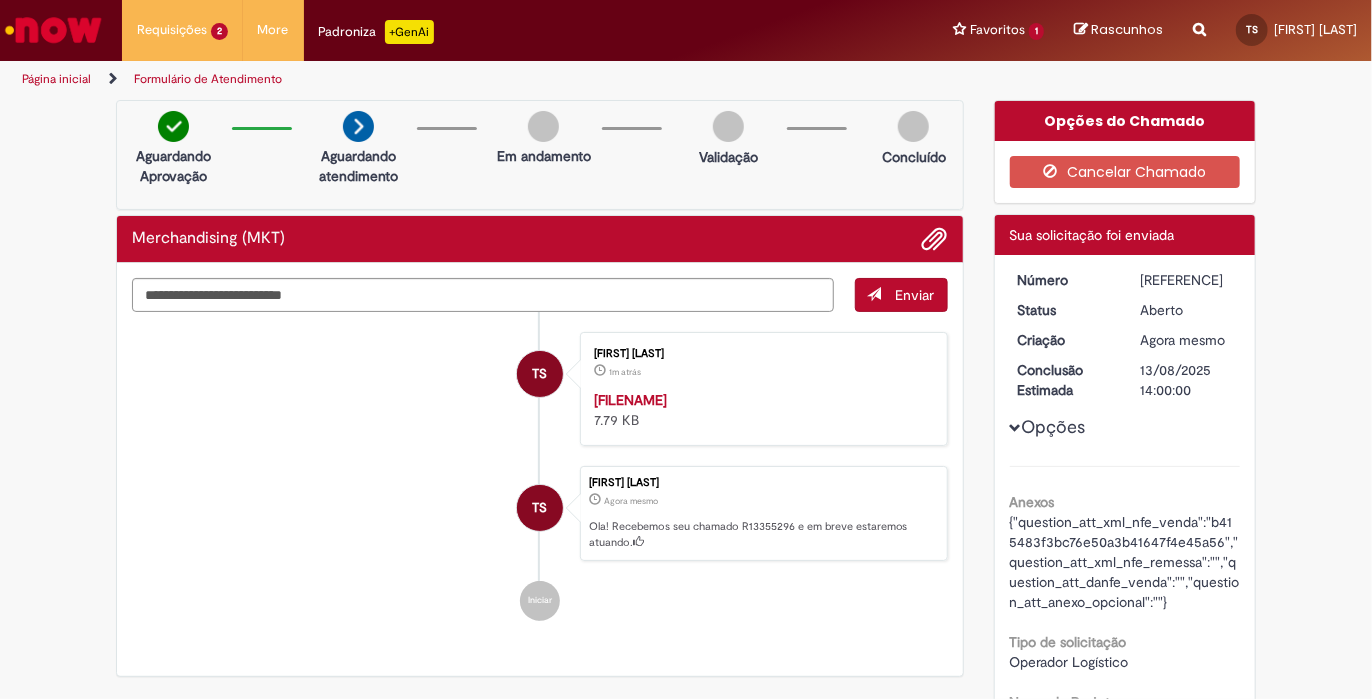 copy on "Número
R13355296" 